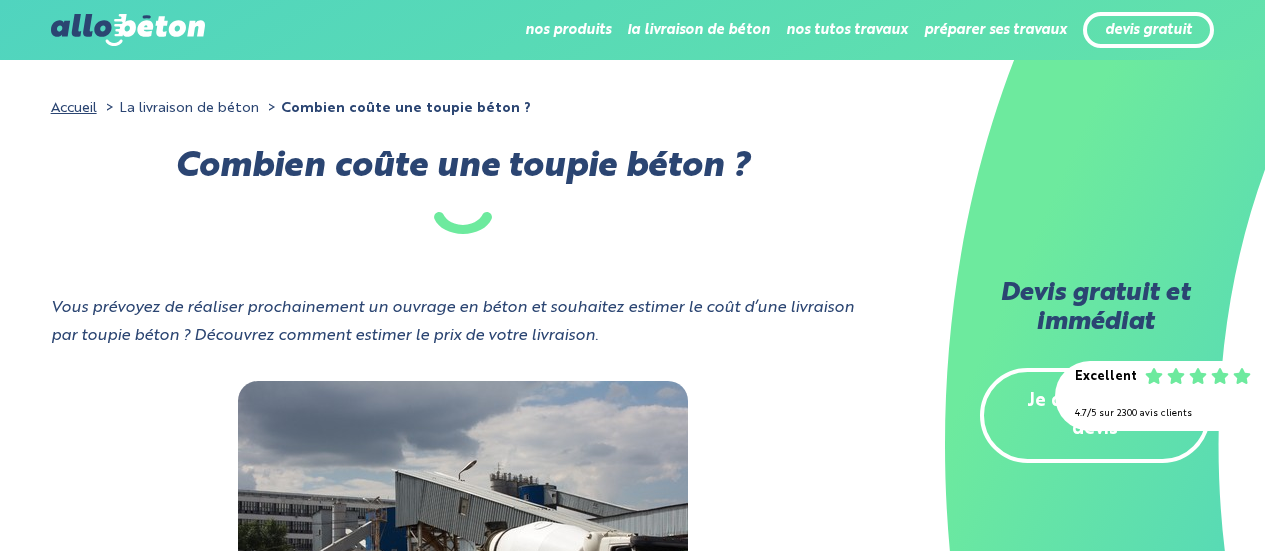 scroll, scrollTop: 300, scrollLeft: 0, axis: vertical 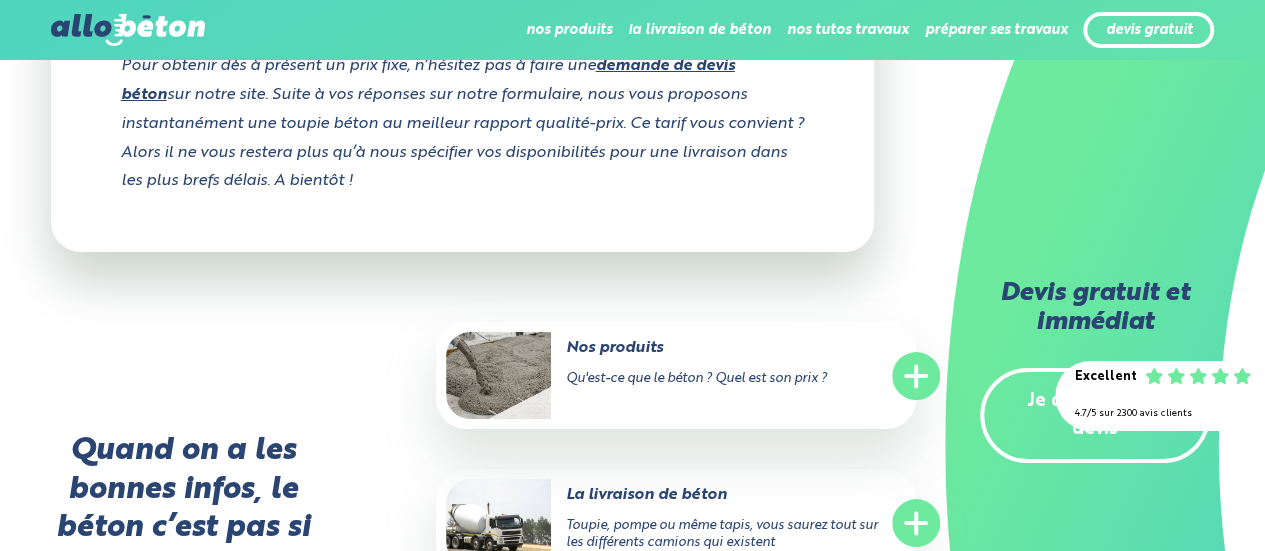 click on "demande de devis béton" at bounding box center [428, 80] 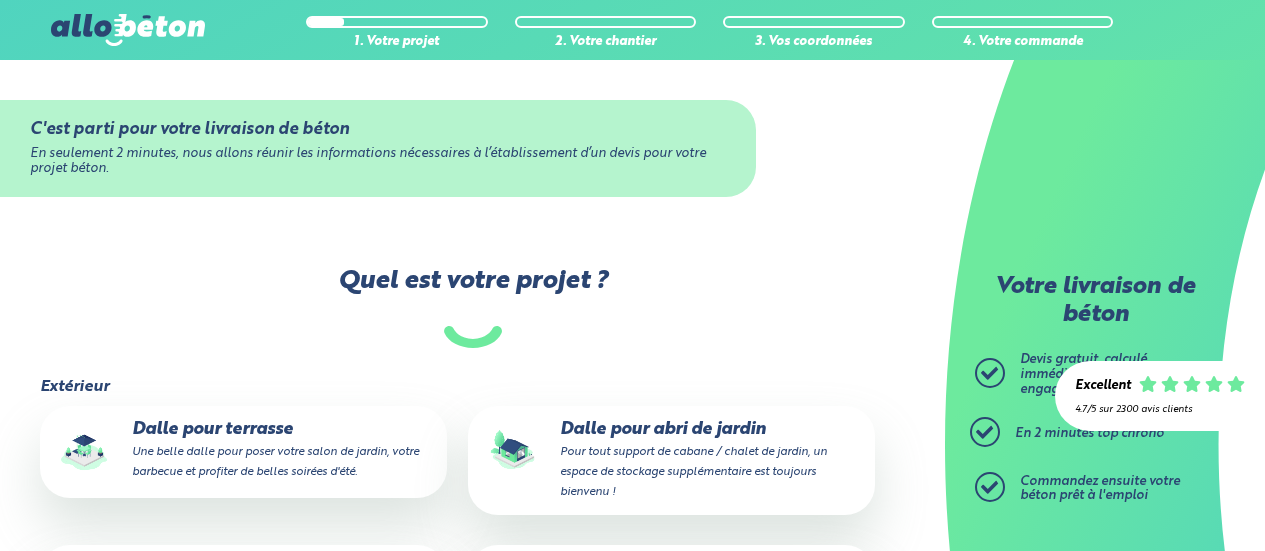 scroll, scrollTop: 0, scrollLeft: 0, axis: both 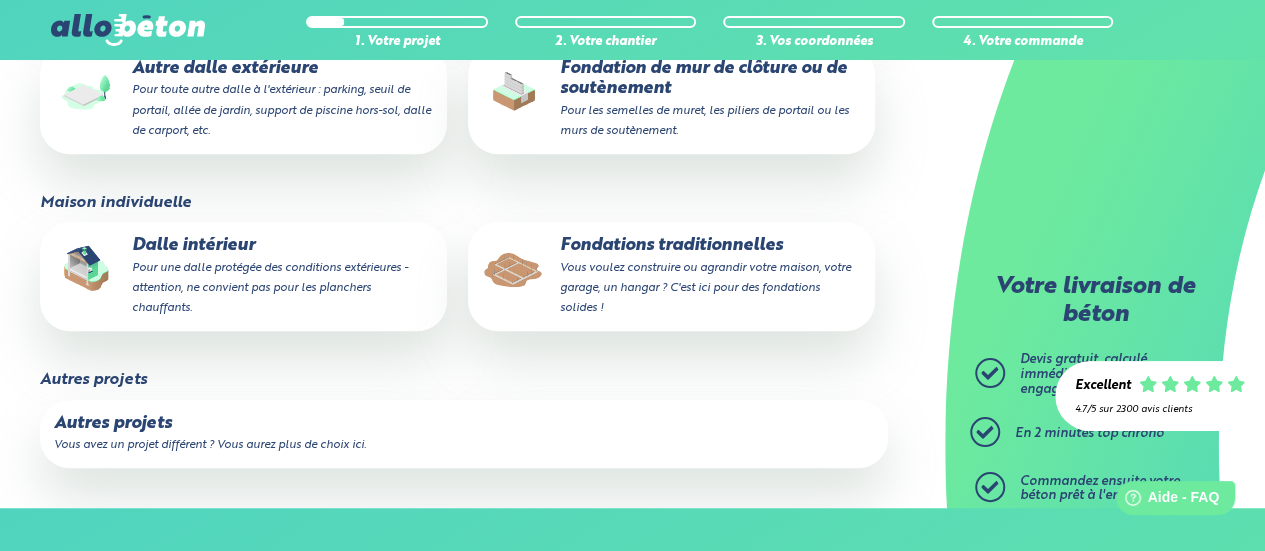 click on "Pour une dalle protégée des conditions extérieures - attention, ne convient pas pour les planchers chauffants." at bounding box center [270, 288] 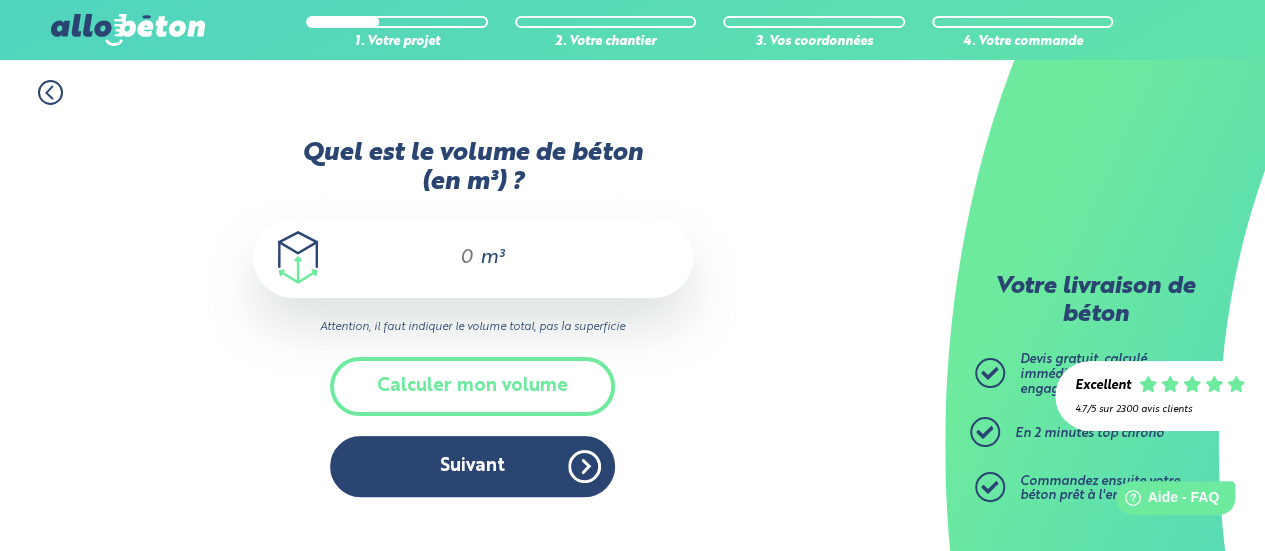 scroll, scrollTop: 0, scrollLeft: 0, axis: both 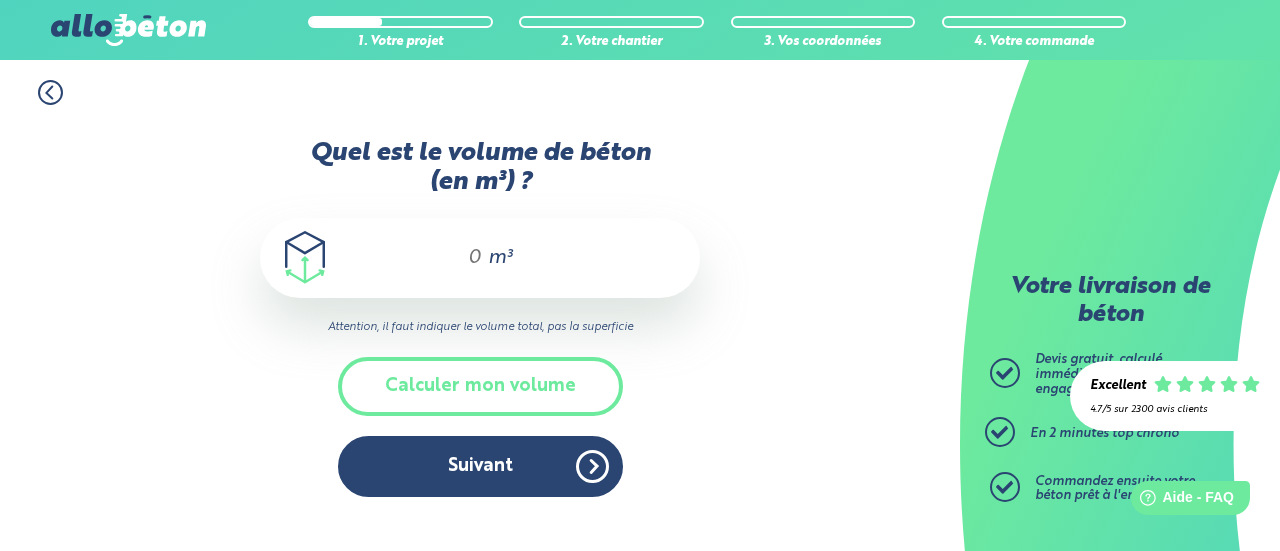 click on "Quel est le volume de béton (en m³) ?" at bounding box center [466, 258] 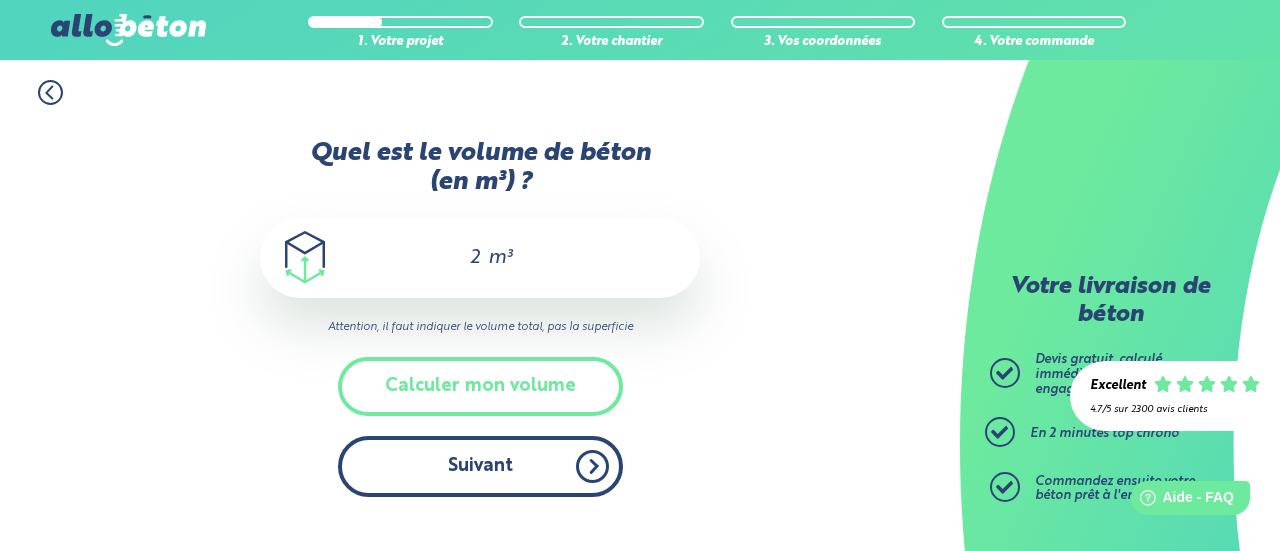 type on "2" 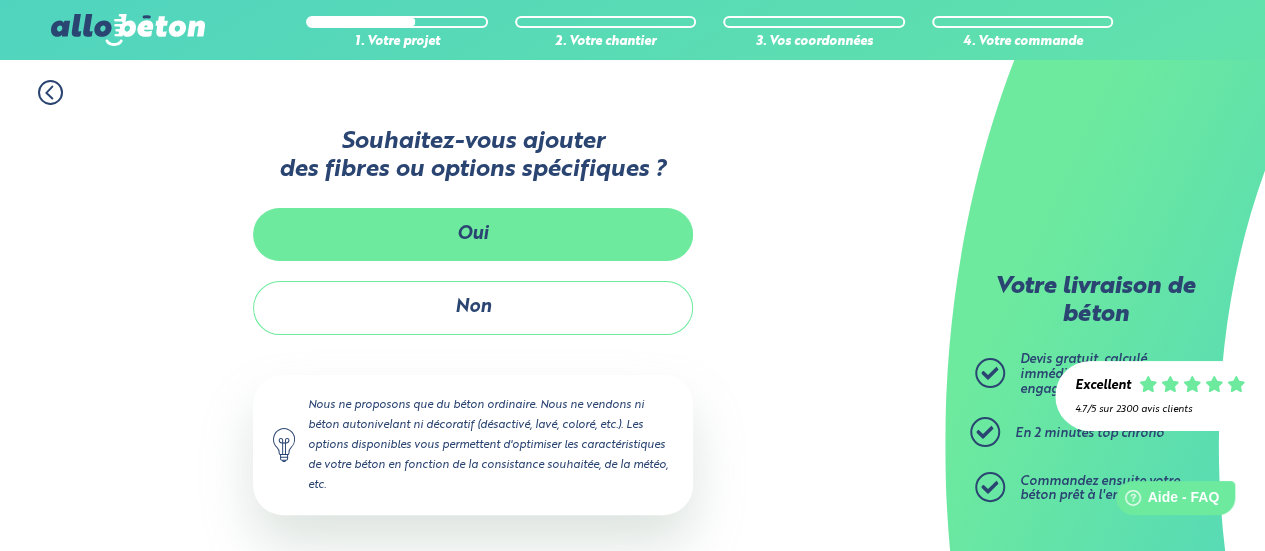 click on "Oui" at bounding box center [473, 234] 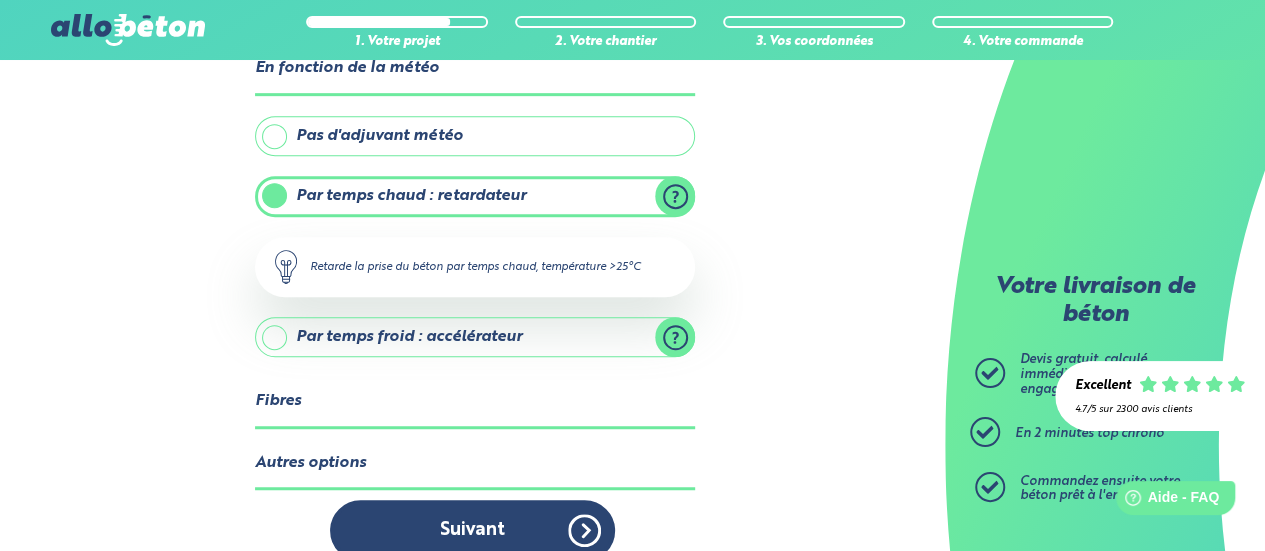 scroll, scrollTop: 513, scrollLeft: 0, axis: vertical 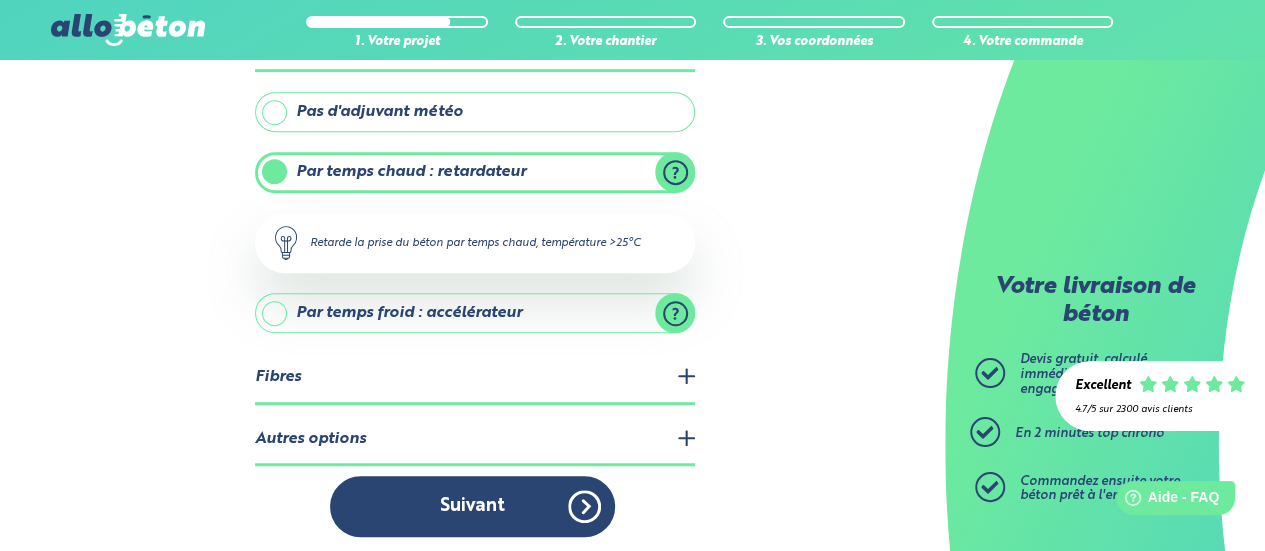 click on "Fibres" at bounding box center (475, 378) 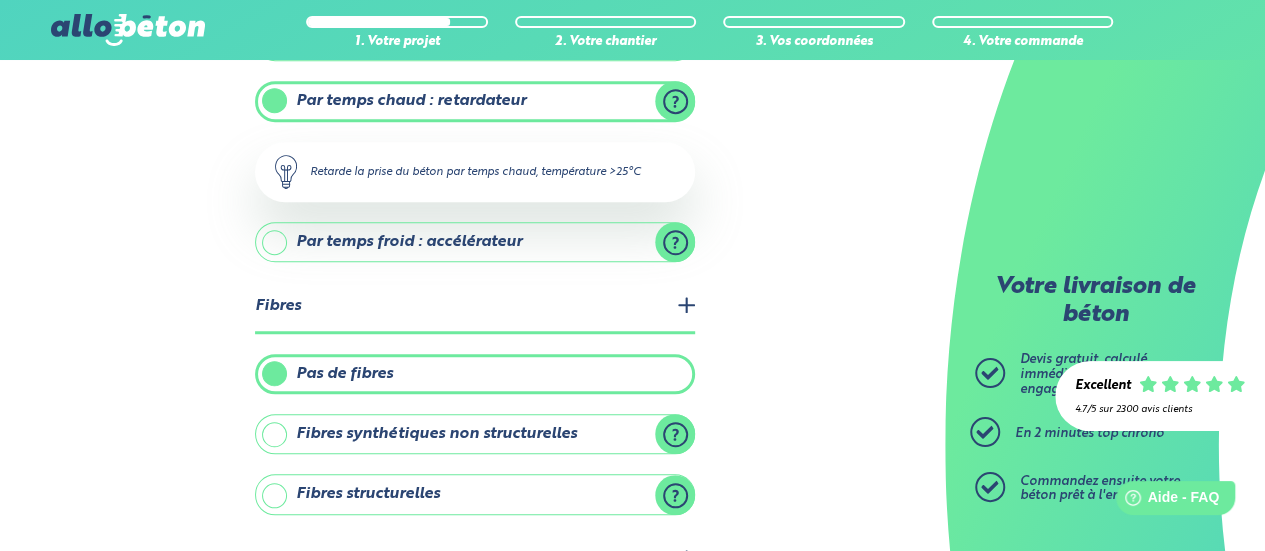 scroll, scrollTop: 702, scrollLeft: 0, axis: vertical 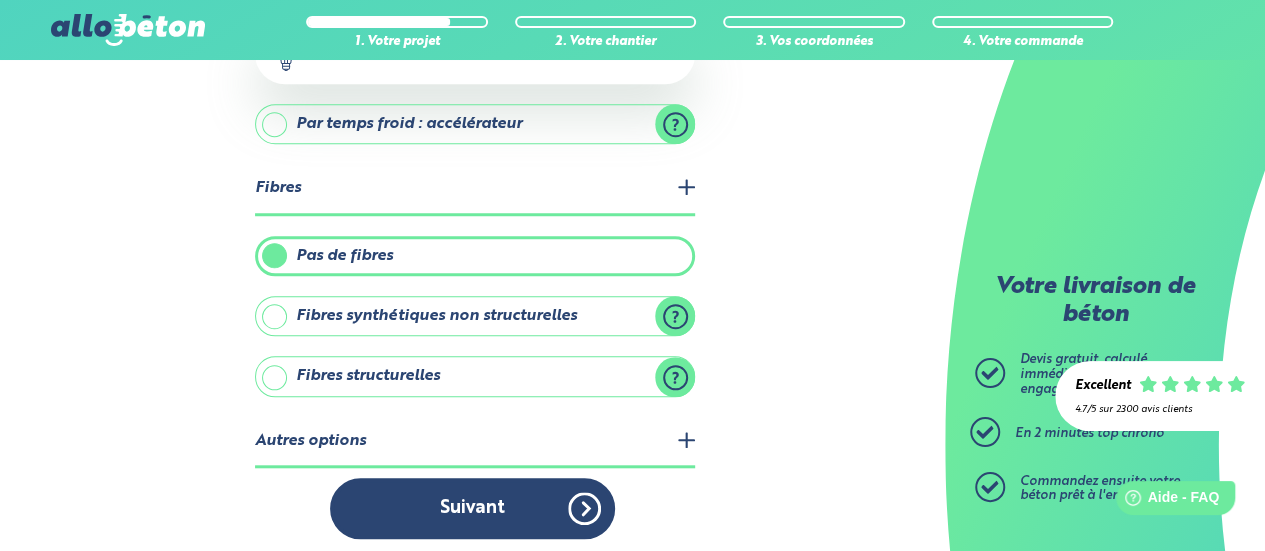 click on "Autres options" at bounding box center [475, 442] 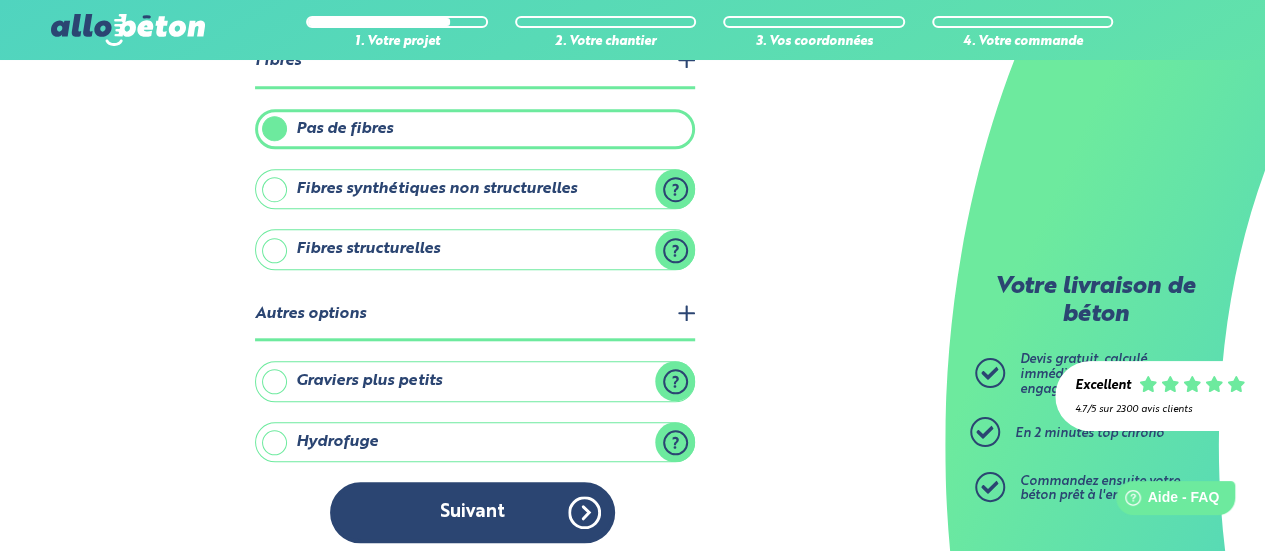 scroll, scrollTop: 832, scrollLeft: 0, axis: vertical 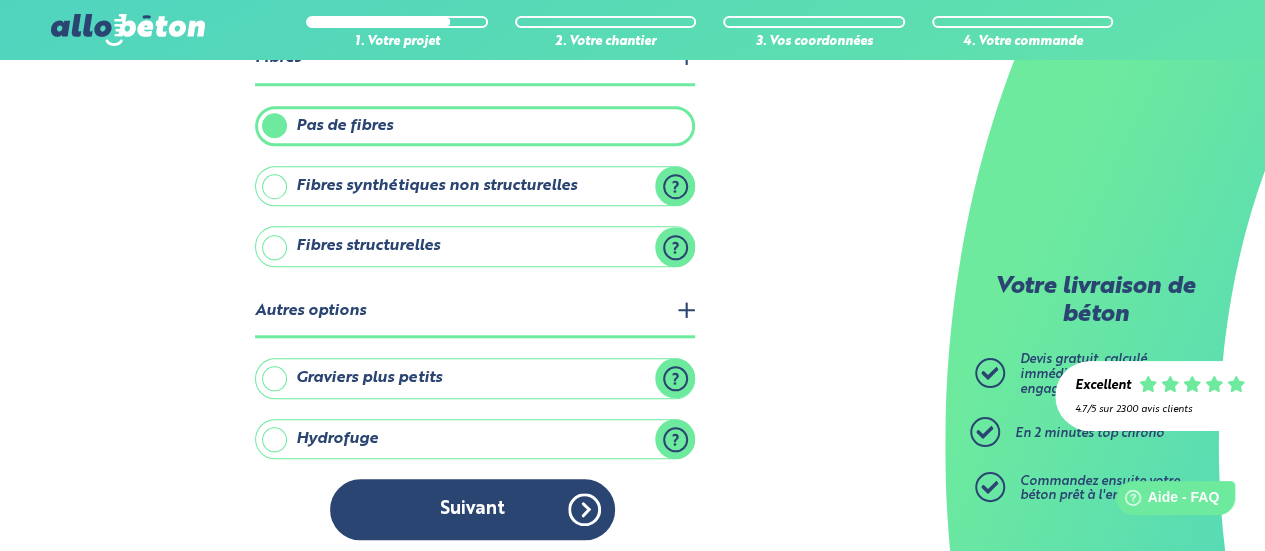 click on "Graviers plus petits" at bounding box center [475, 378] 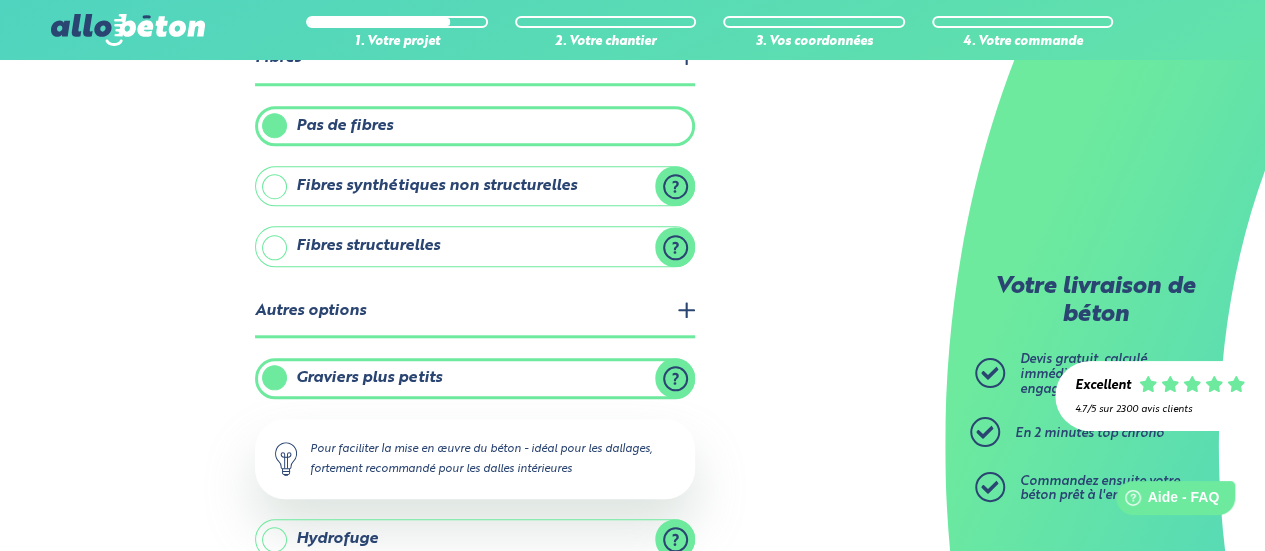 scroll, scrollTop: 932, scrollLeft: 0, axis: vertical 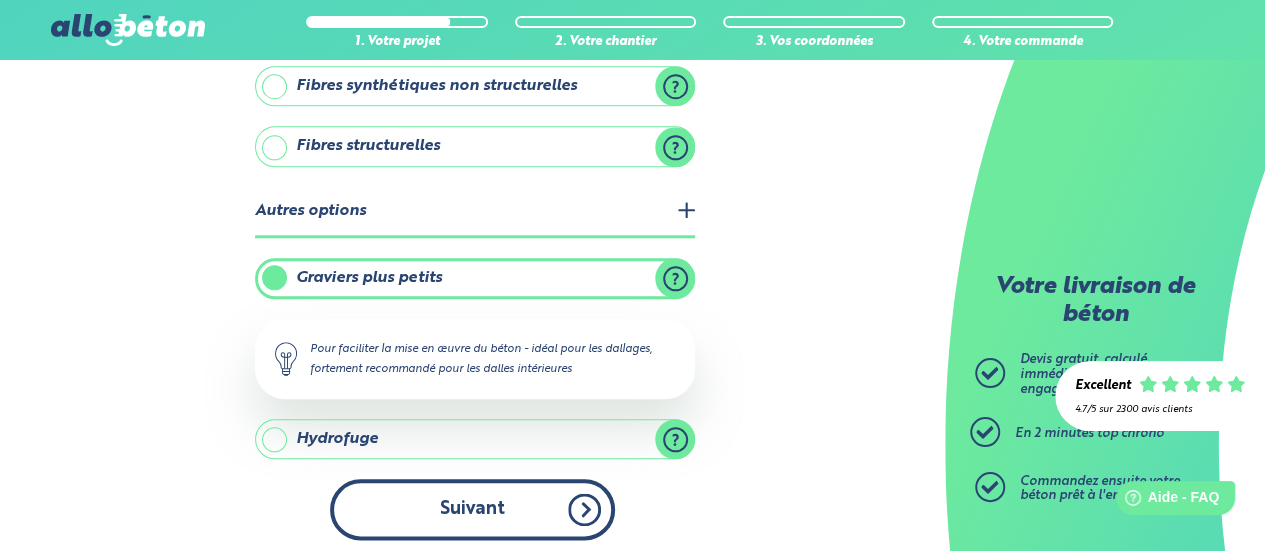click on "Suivant" at bounding box center [472, 509] 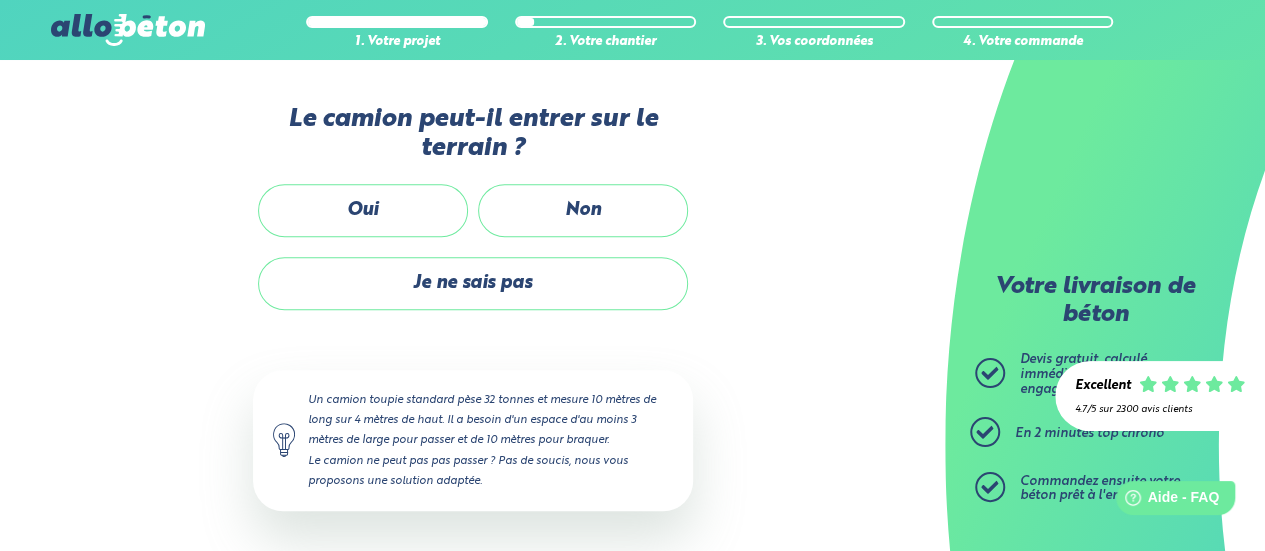 scroll, scrollTop: 506, scrollLeft: 0, axis: vertical 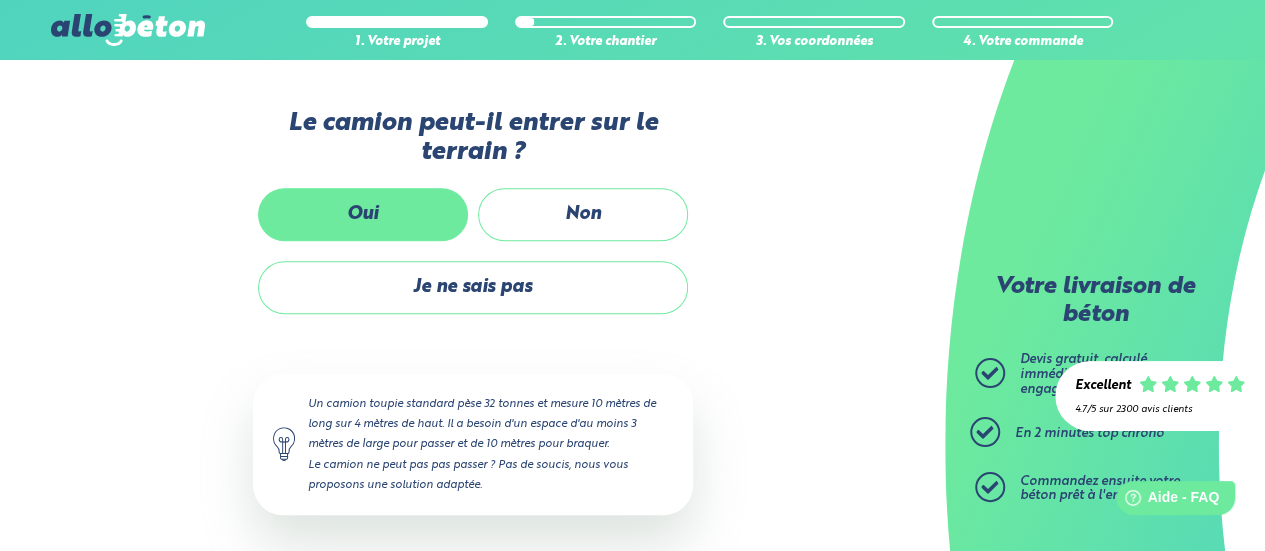 click on "Oui" at bounding box center [363, 214] 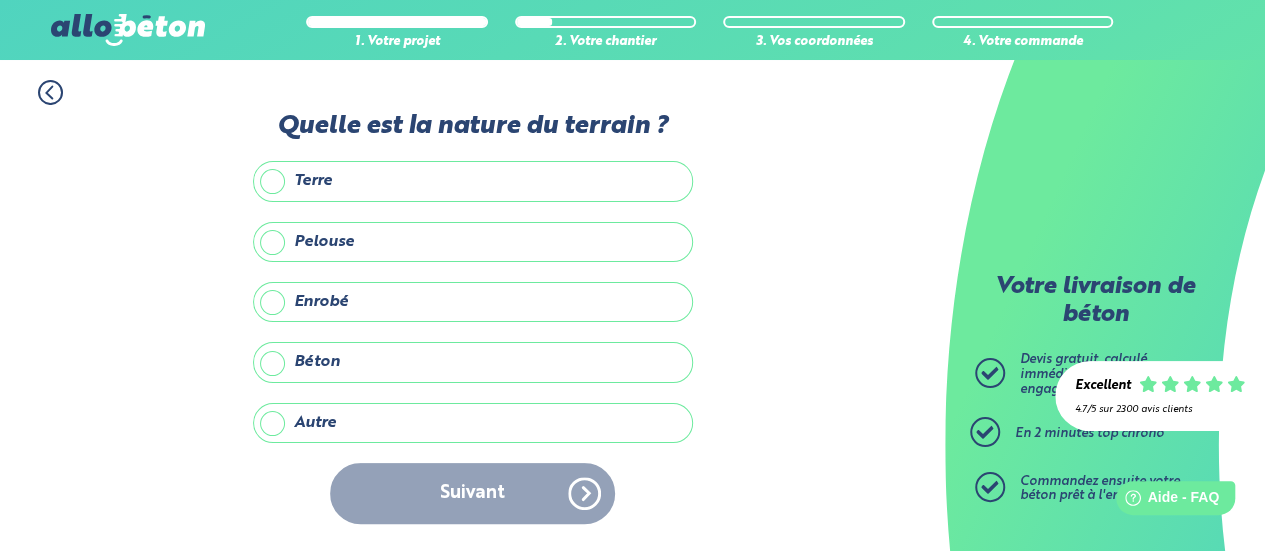scroll, scrollTop: 0, scrollLeft: 0, axis: both 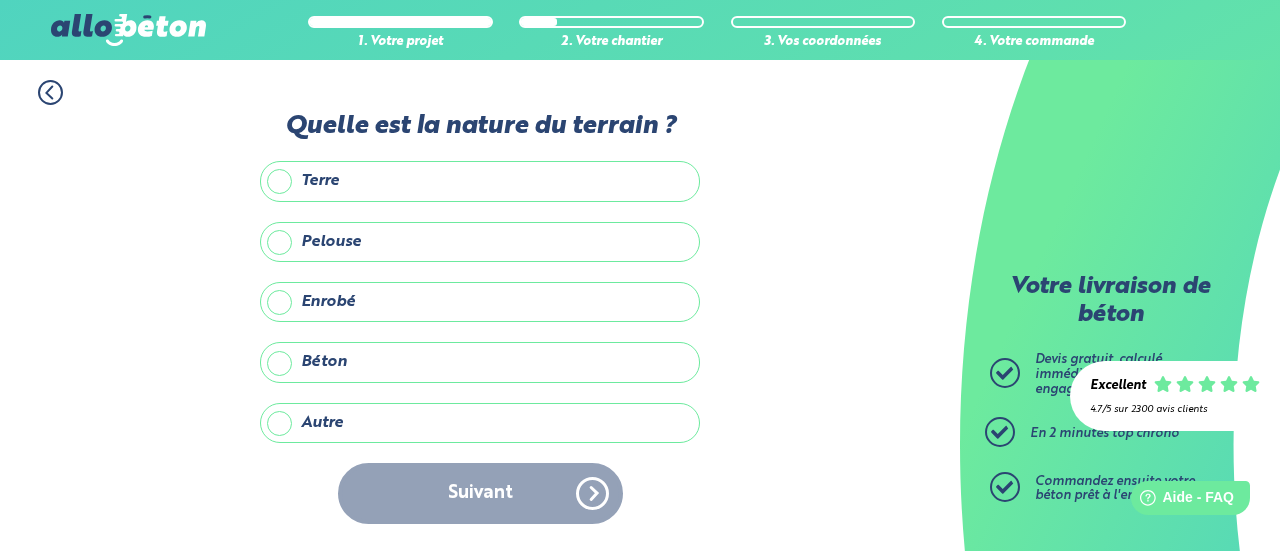 click on "Enrobé" at bounding box center [480, 302] 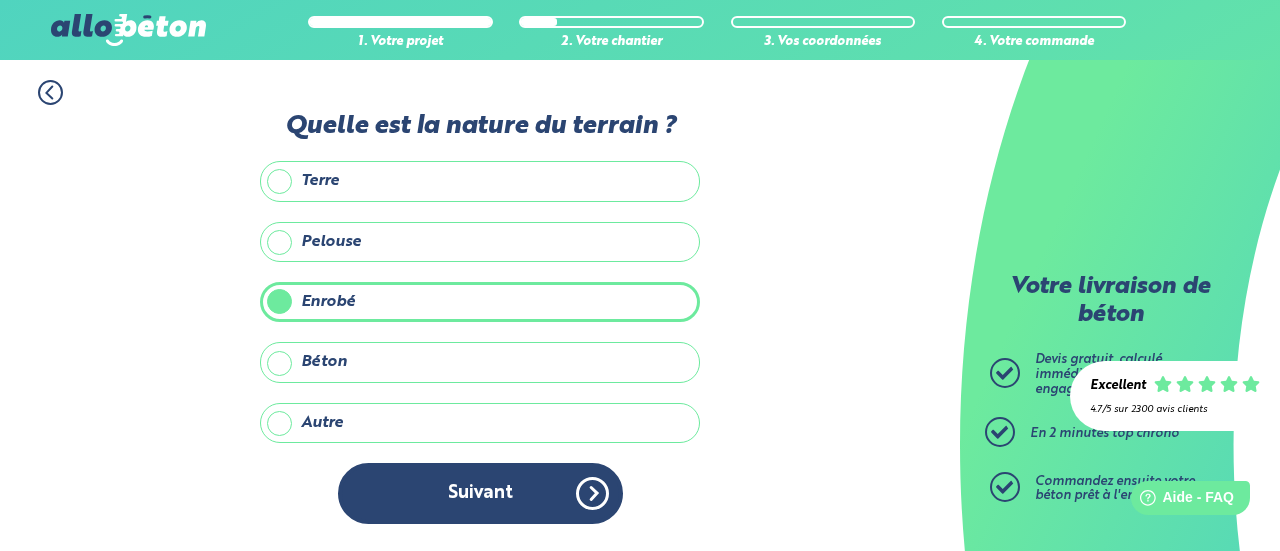 click on "Béton" at bounding box center [480, 362] 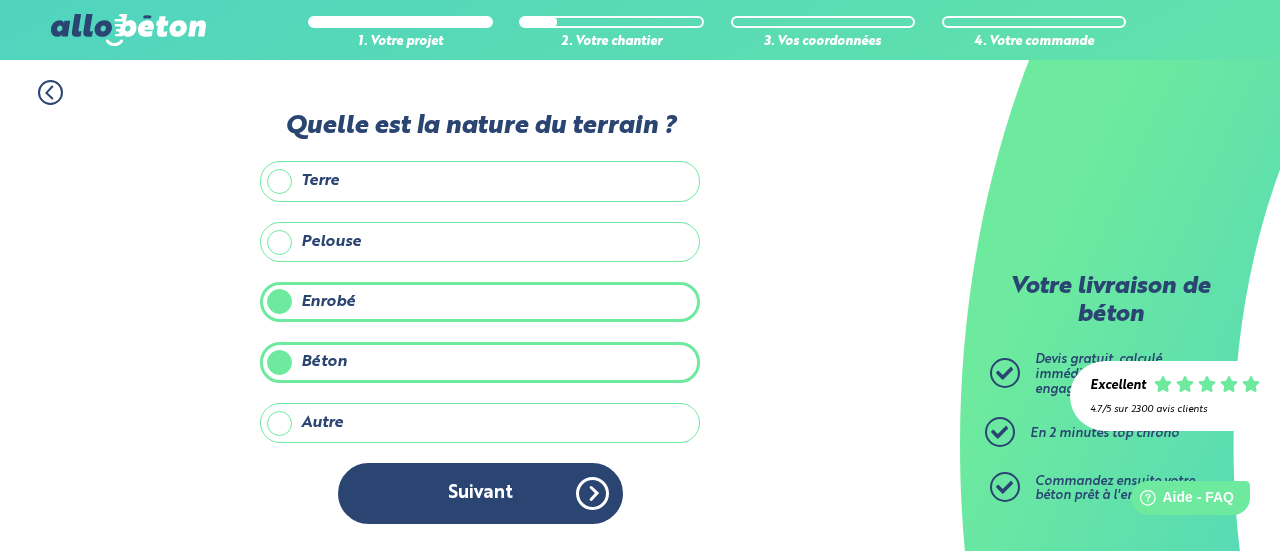 click on "Enrobé" at bounding box center [480, 302] 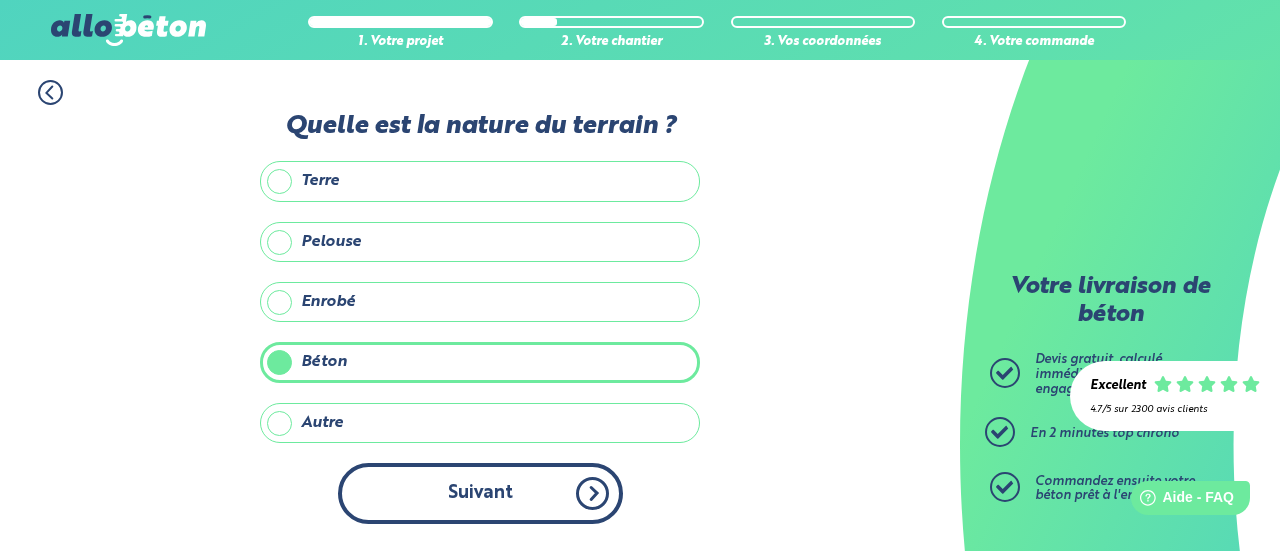 click on "Suivant" at bounding box center [480, 493] 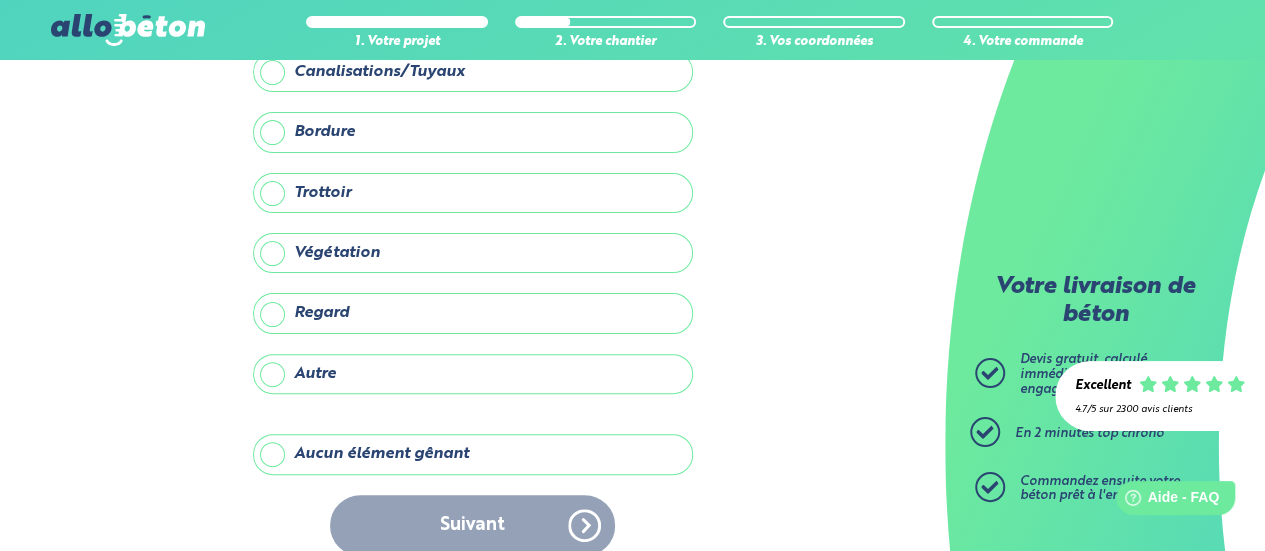 scroll, scrollTop: 152, scrollLeft: 0, axis: vertical 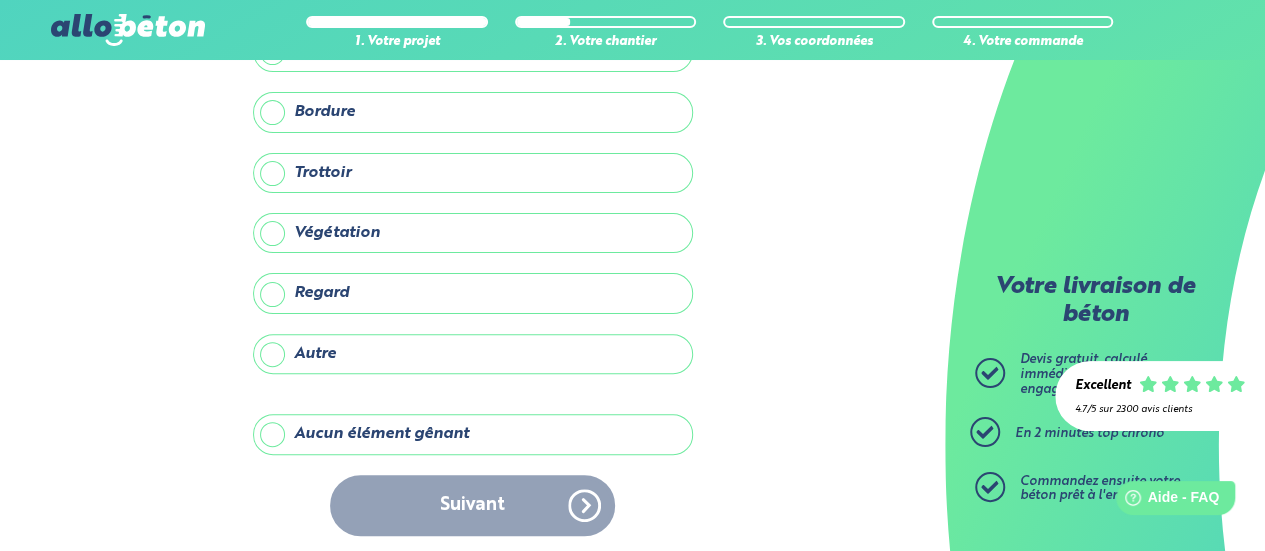 click on "Aucun élément gênant" at bounding box center (473, 434) 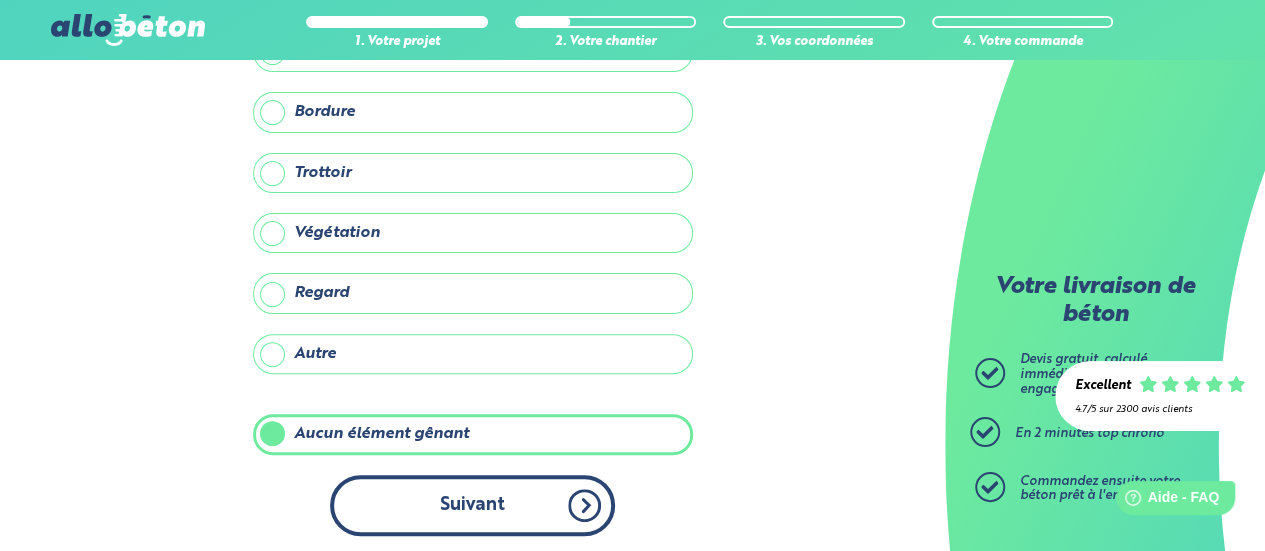 click on "Suivant" at bounding box center (472, 505) 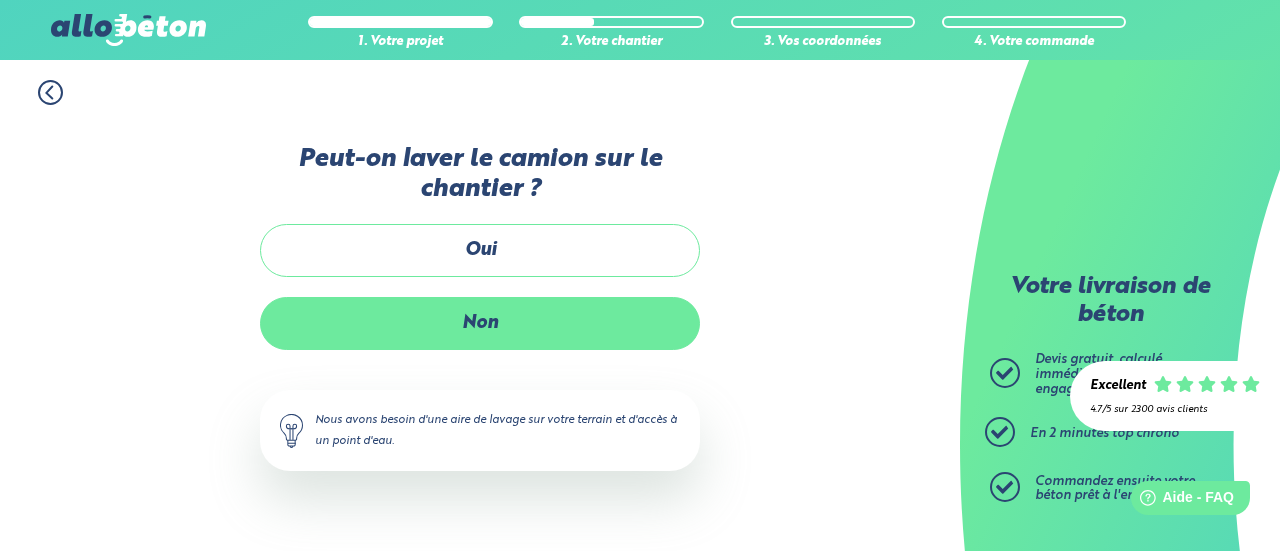 click on "Non" at bounding box center [480, 323] 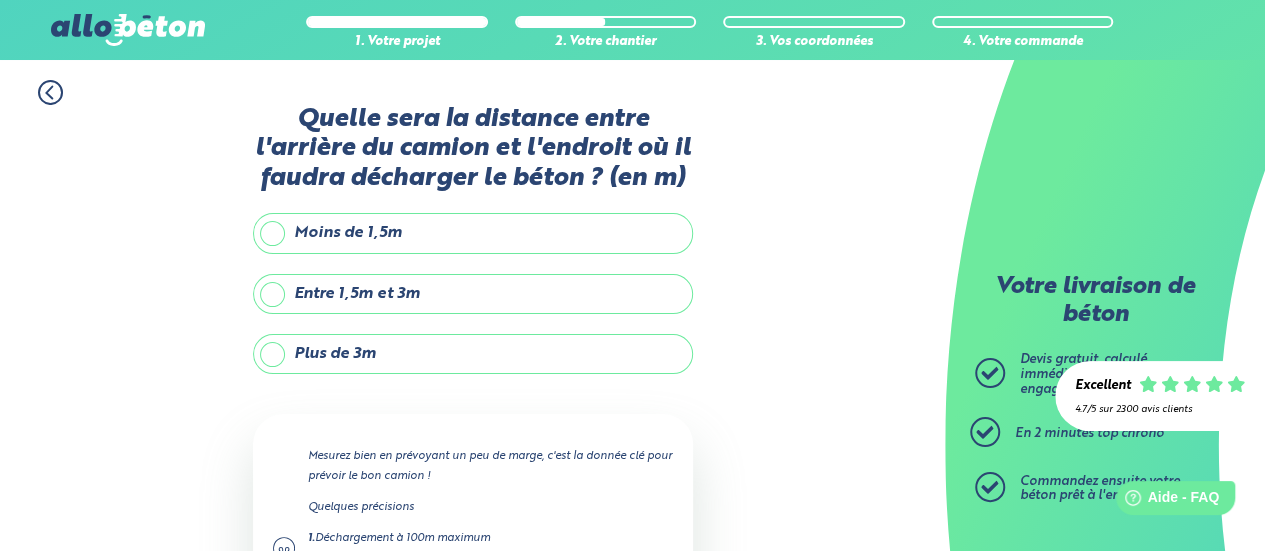 click on "Plus de 3m" at bounding box center [473, 354] 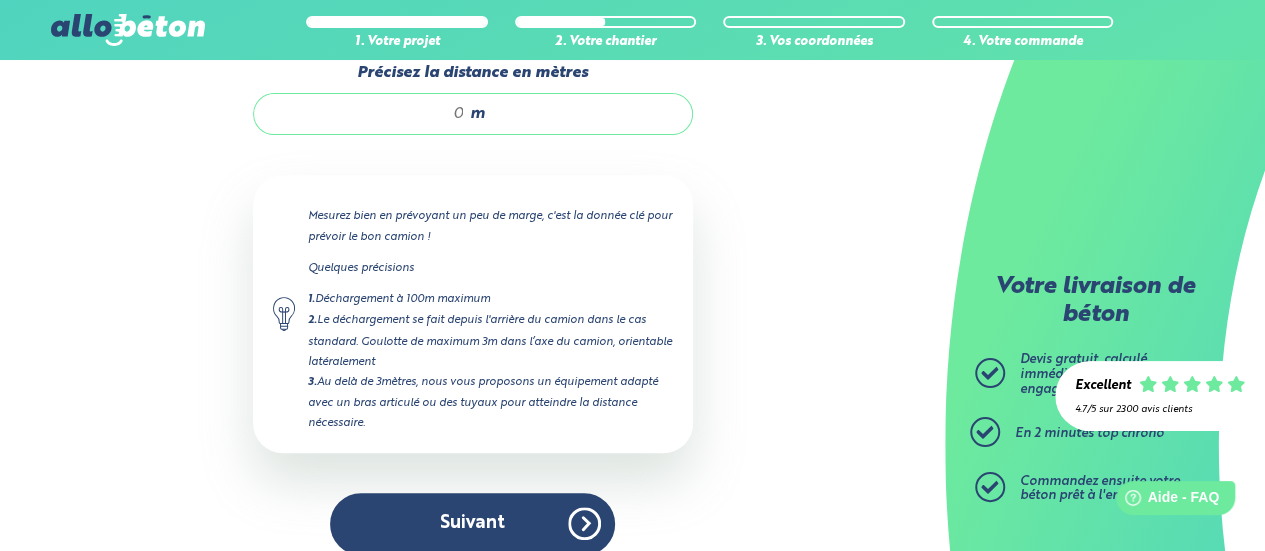 scroll, scrollTop: 347, scrollLeft: 0, axis: vertical 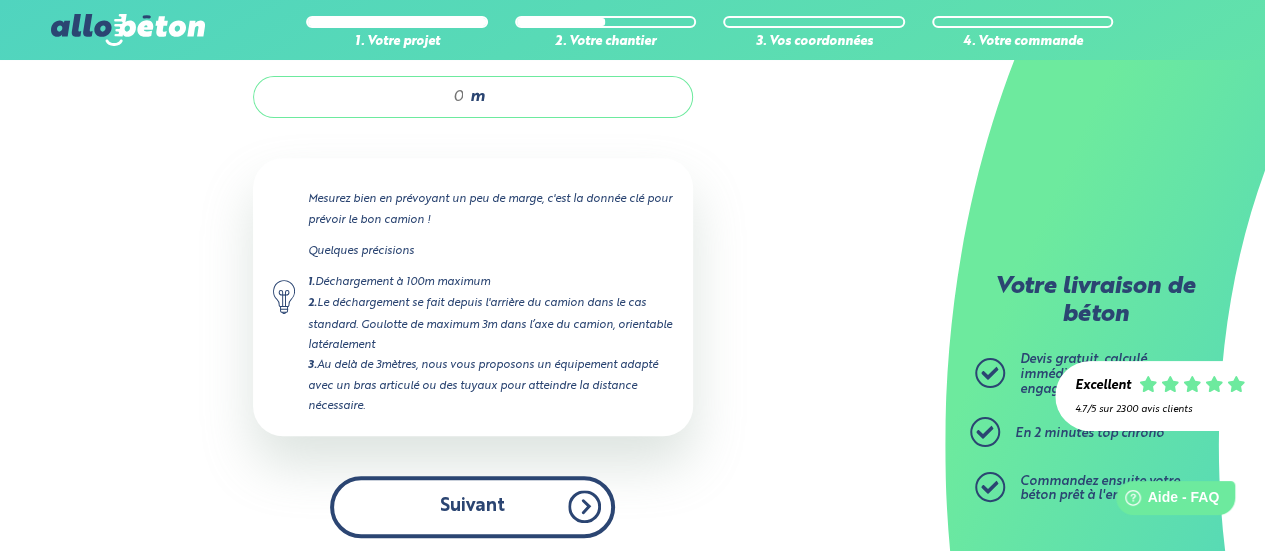 click on "Suivant" at bounding box center [472, 506] 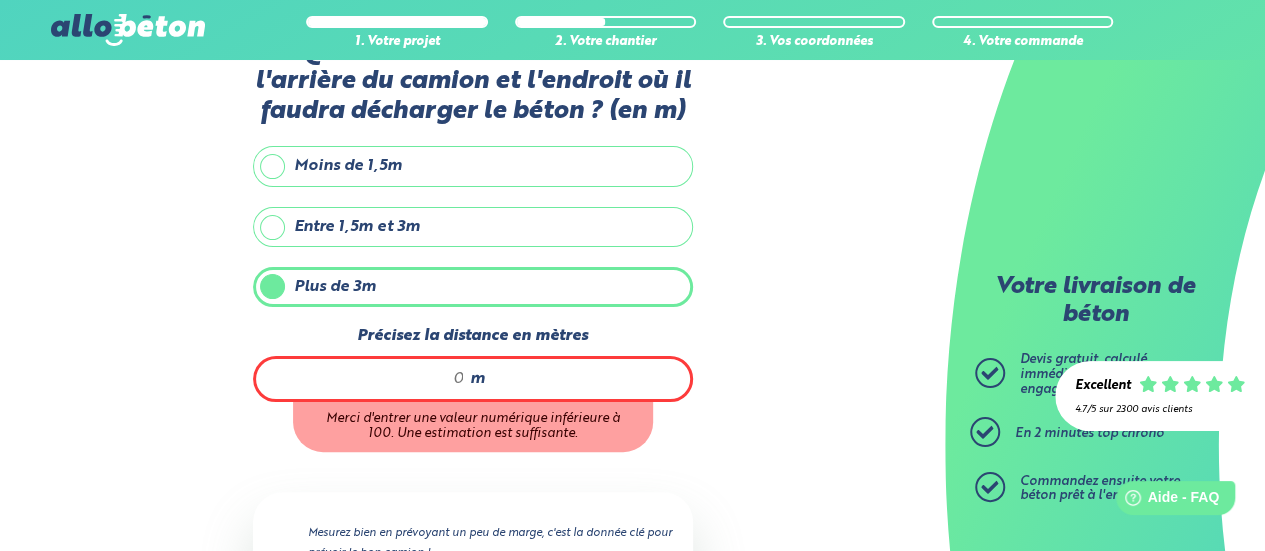 scroll, scrollTop: 47, scrollLeft: 0, axis: vertical 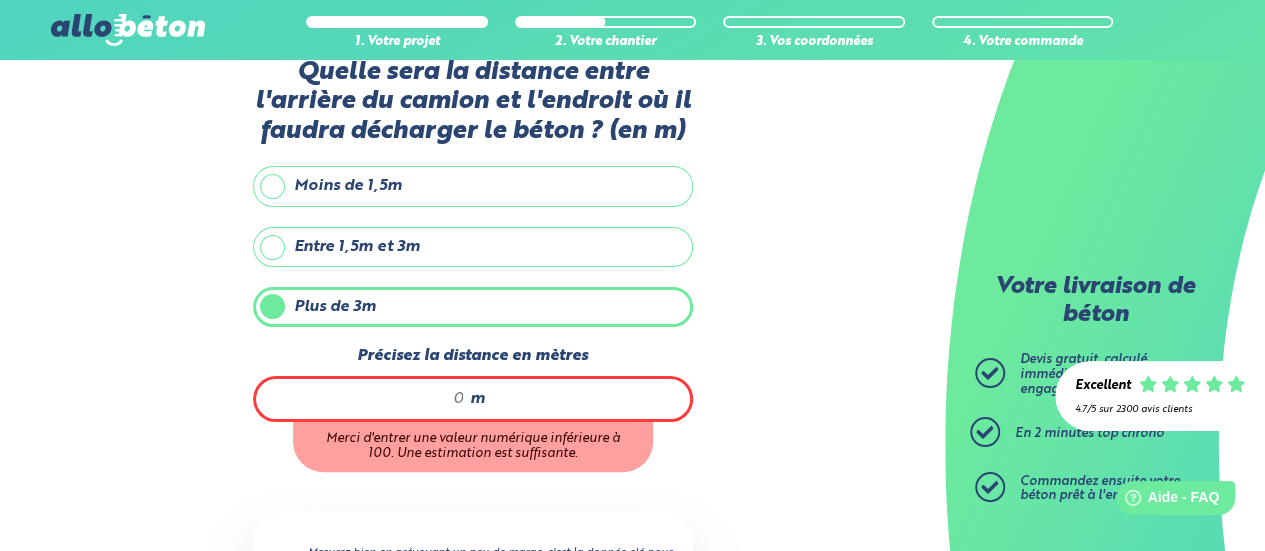 click on "Entre 1,5m et 3m" at bounding box center (473, 247) 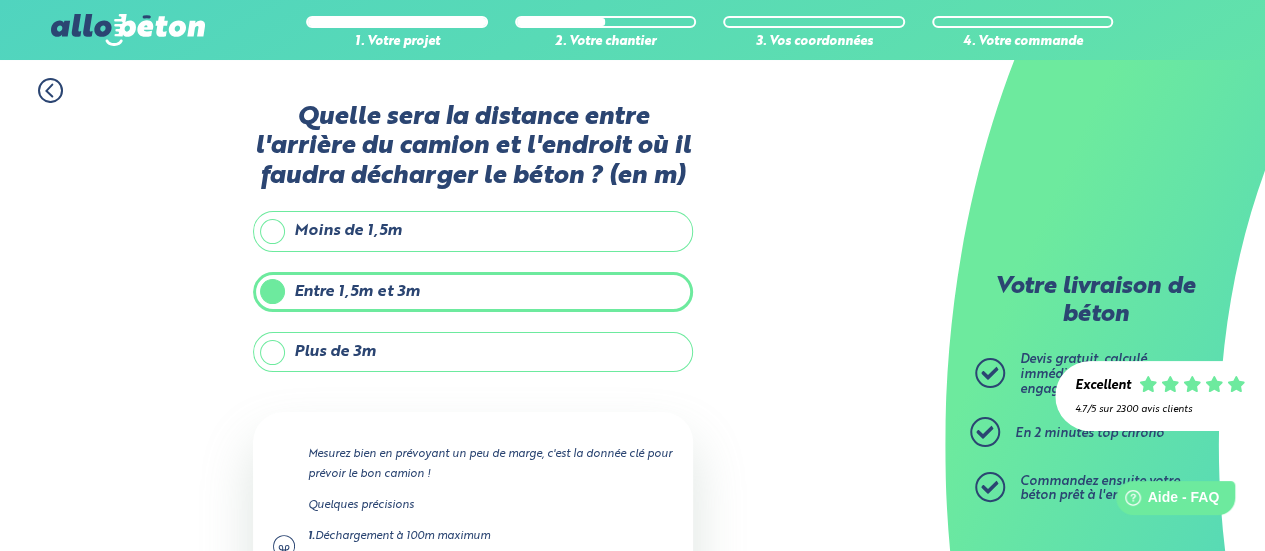 scroll, scrollTop: 0, scrollLeft: 0, axis: both 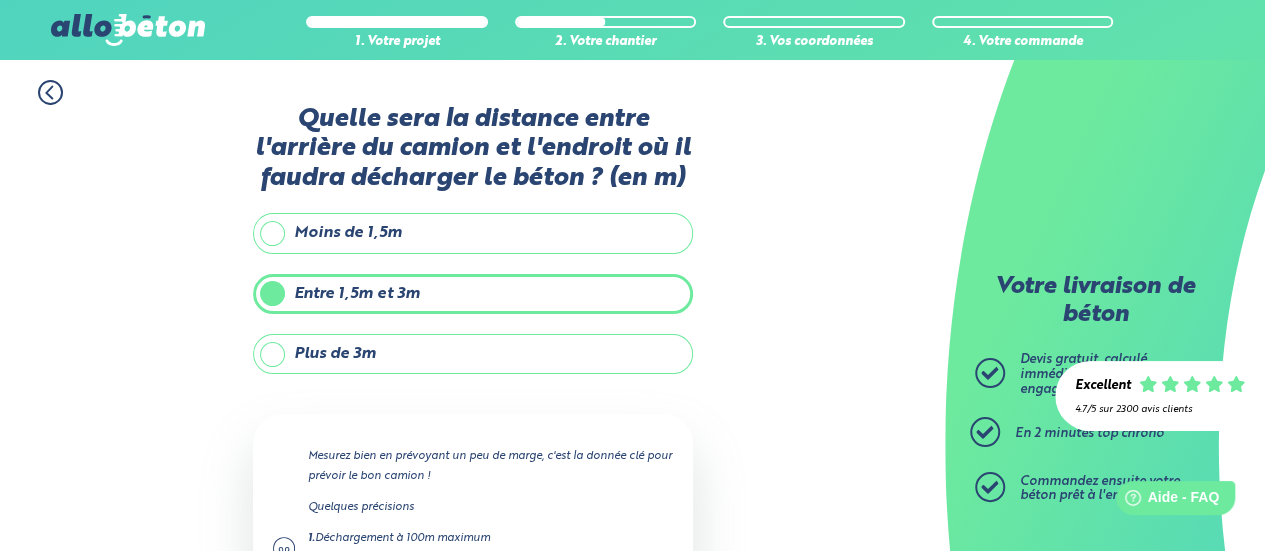 click on "Plus de 3m" at bounding box center (473, 354) 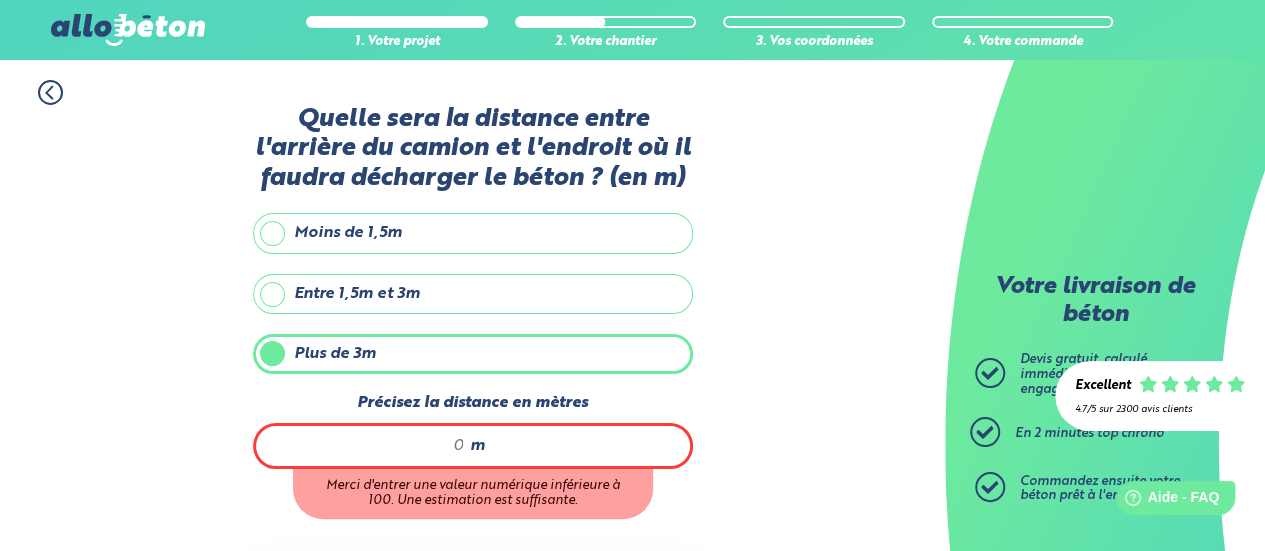 click on "m" at bounding box center (473, 446) 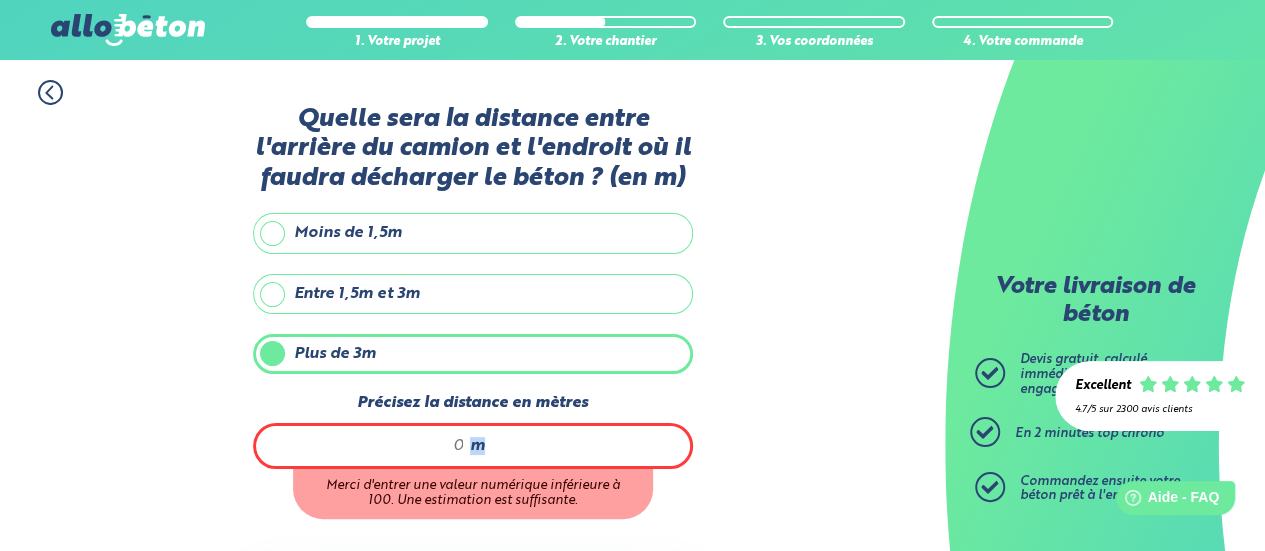 click on "m" at bounding box center [473, 446] 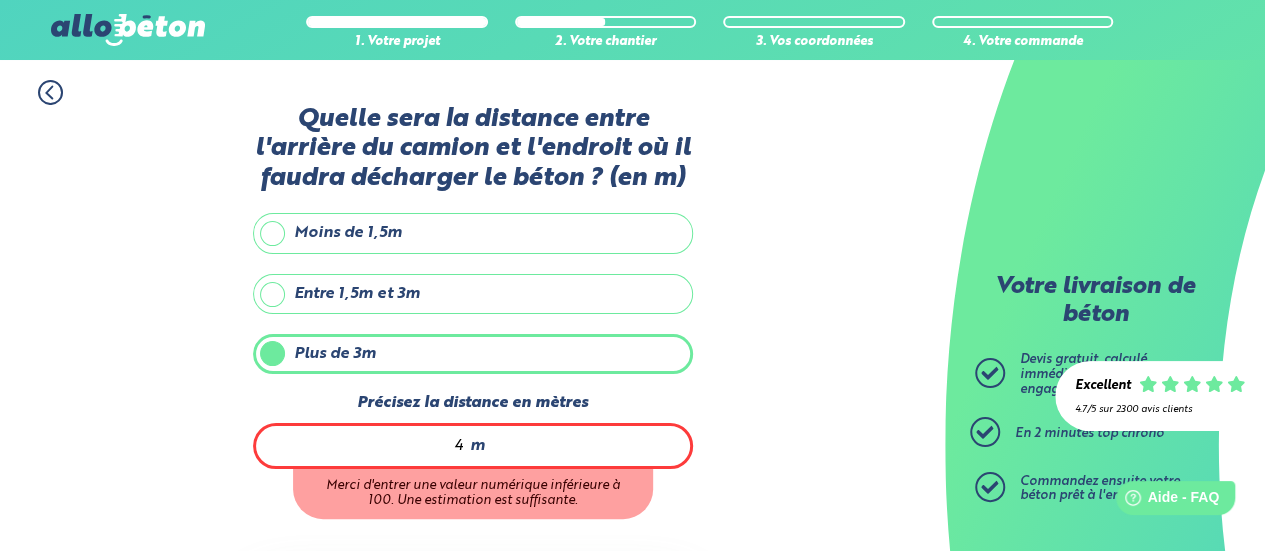 type on "4" 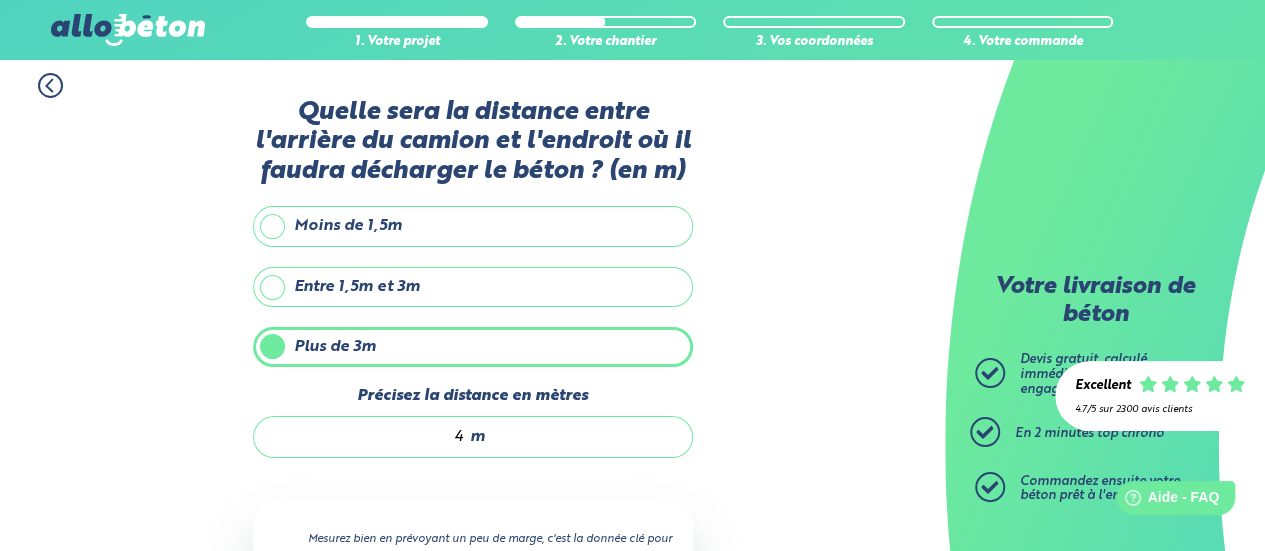 scroll, scrollTop: 347, scrollLeft: 0, axis: vertical 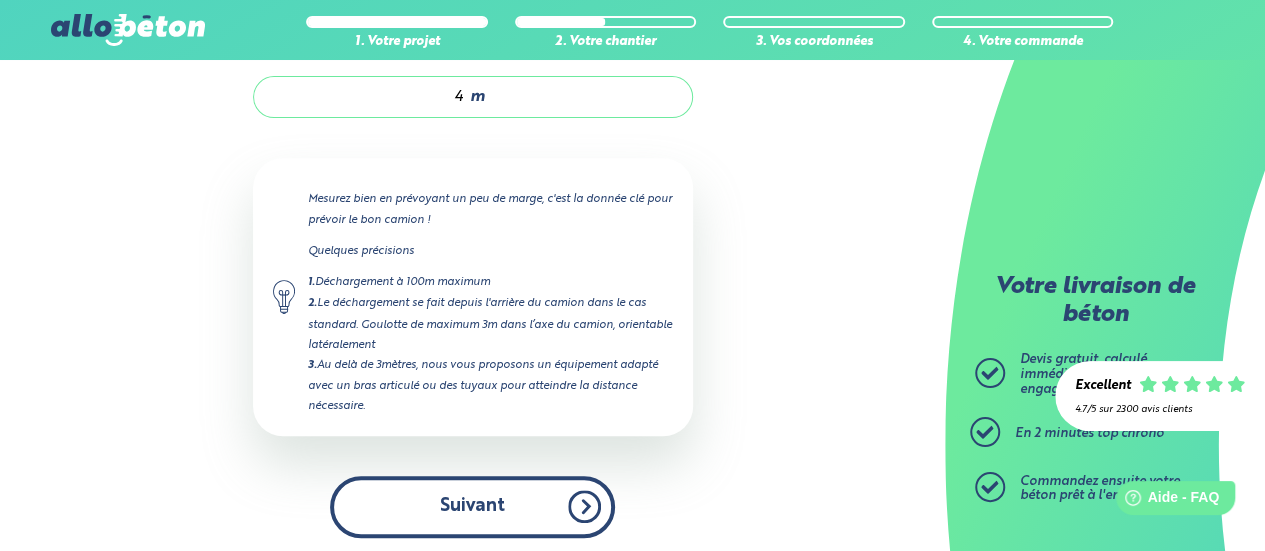 click on "Suivant" at bounding box center [472, 506] 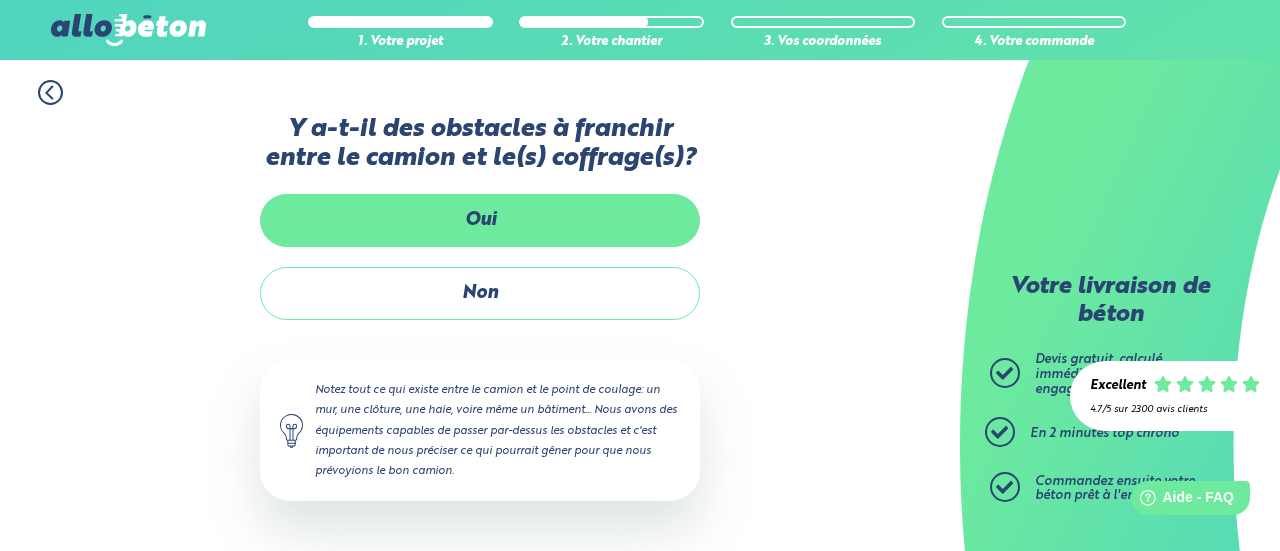 click on "Oui" at bounding box center (480, 220) 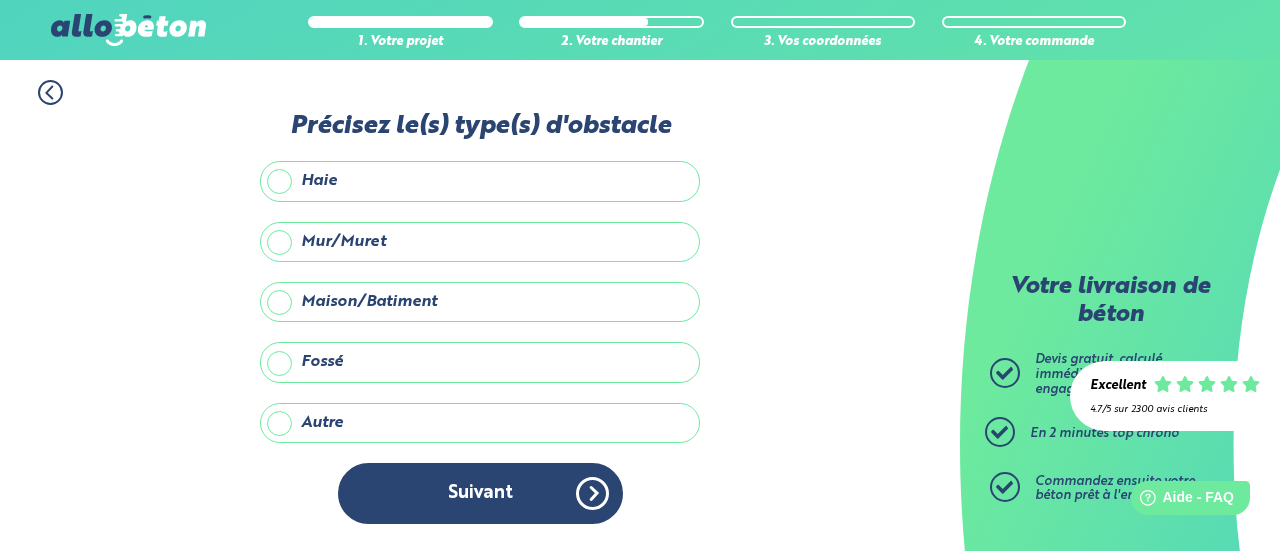 click on "Autre" at bounding box center [480, 423] 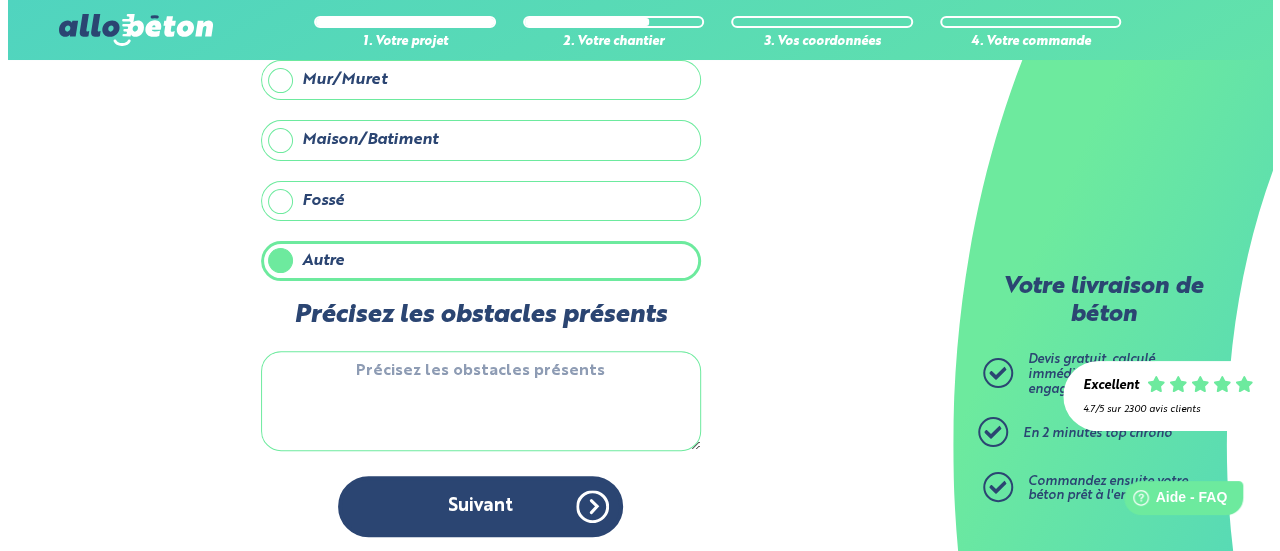 scroll, scrollTop: 0, scrollLeft: 0, axis: both 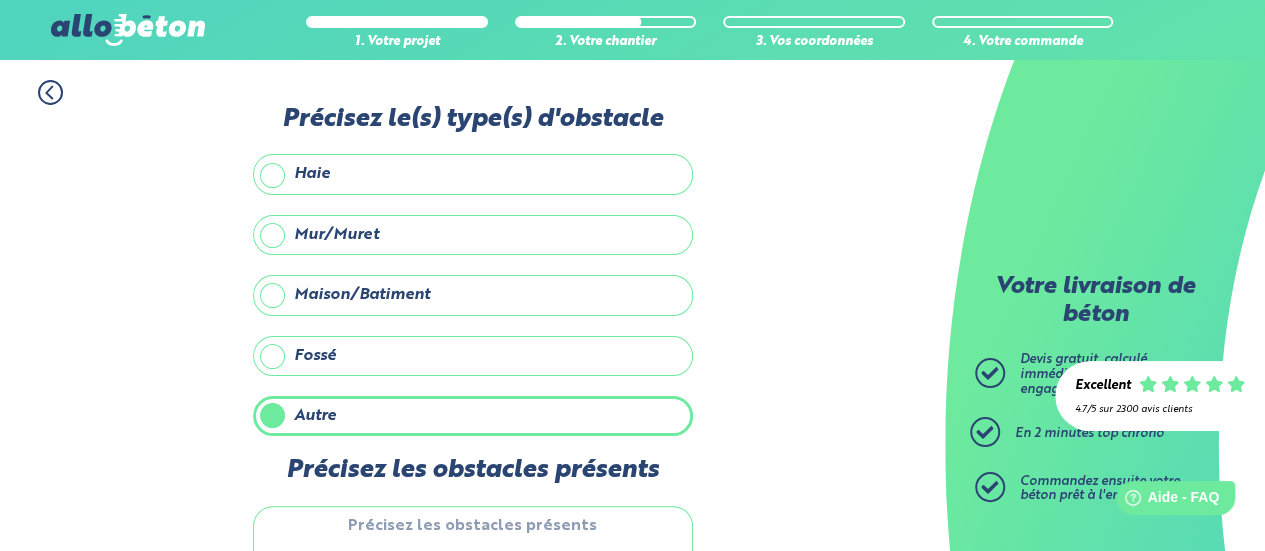 click 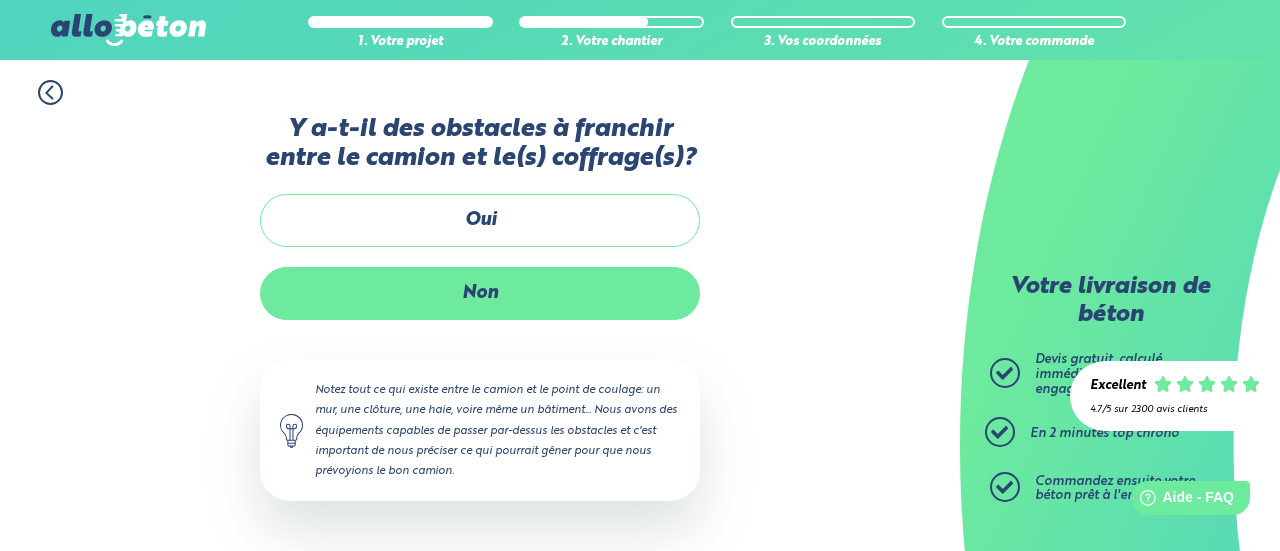 click on "Non" at bounding box center (480, 293) 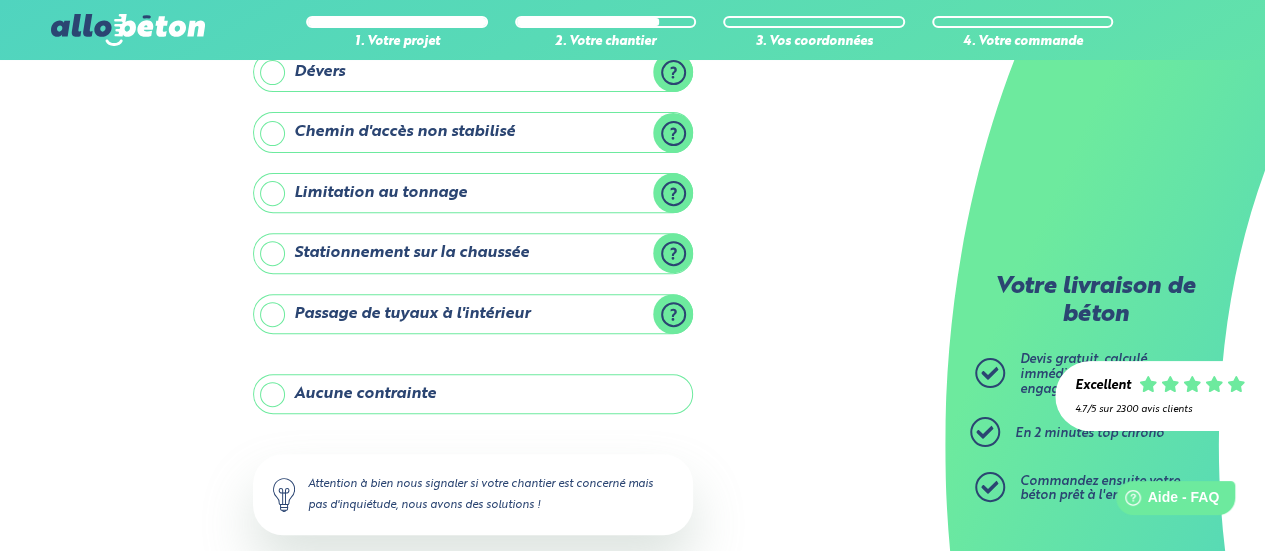 scroll, scrollTop: 300, scrollLeft: 0, axis: vertical 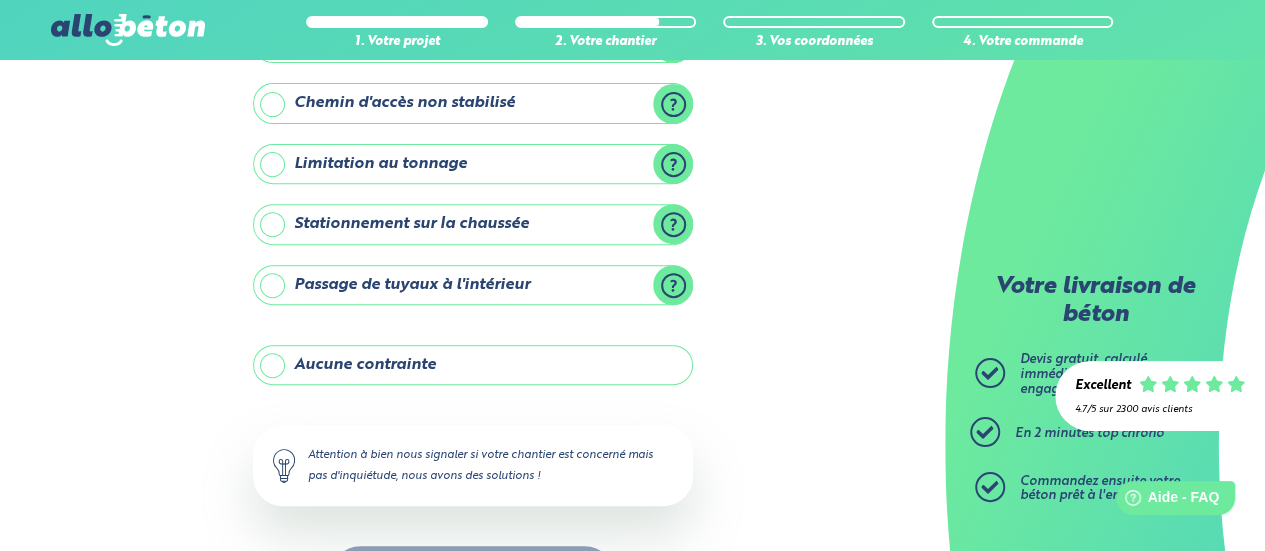 click on "Passage de tuyaux à l'intérieur" at bounding box center [473, 285] 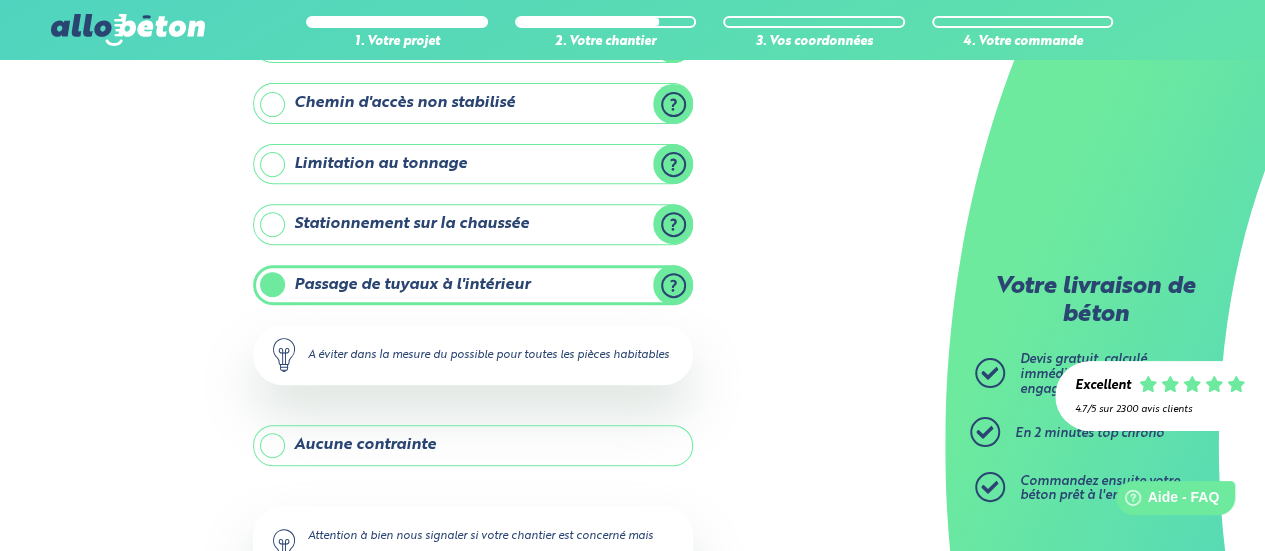click on "Passage de tuyaux à l'intérieur" at bounding box center [473, 285] 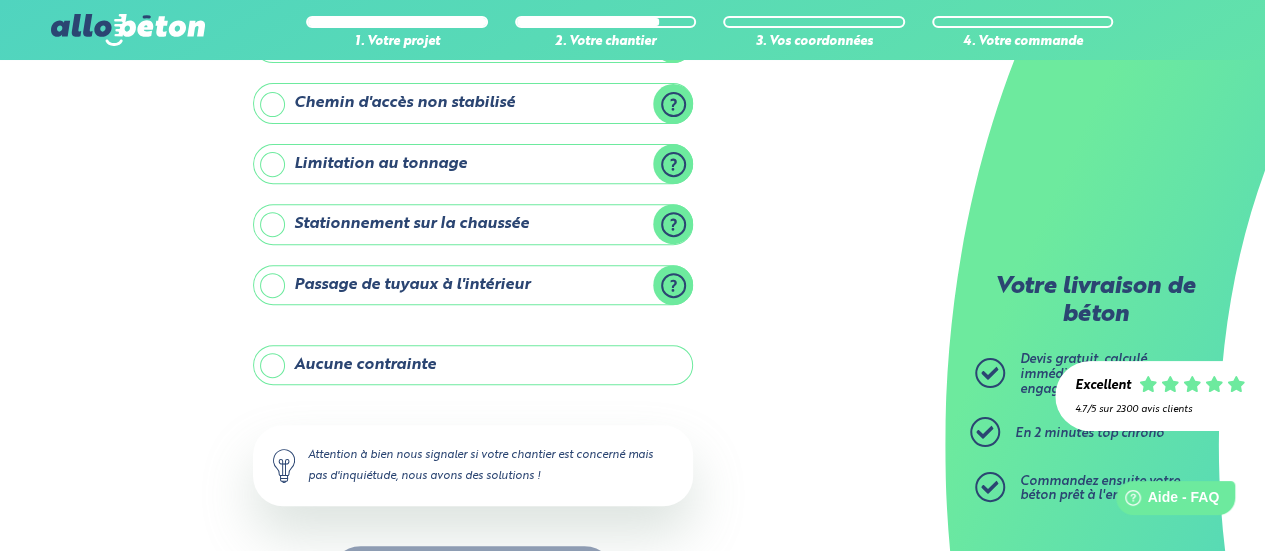 click on "Aucune contrainte" at bounding box center [473, 365] 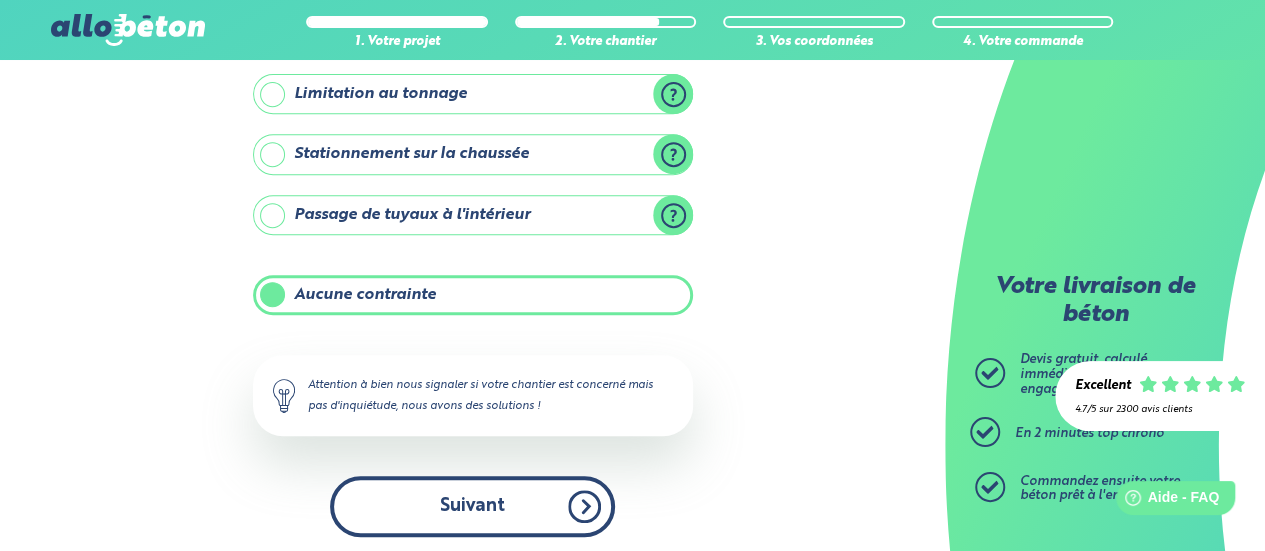 click on "Suivant" at bounding box center (472, 506) 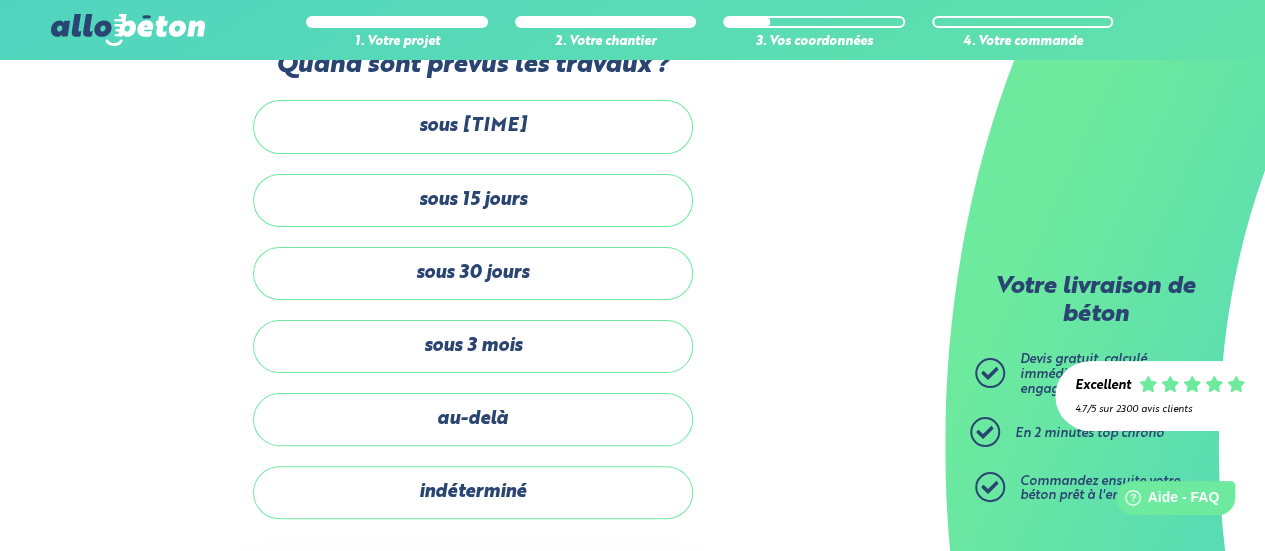 scroll, scrollTop: 0, scrollLeft: 0, axis: both 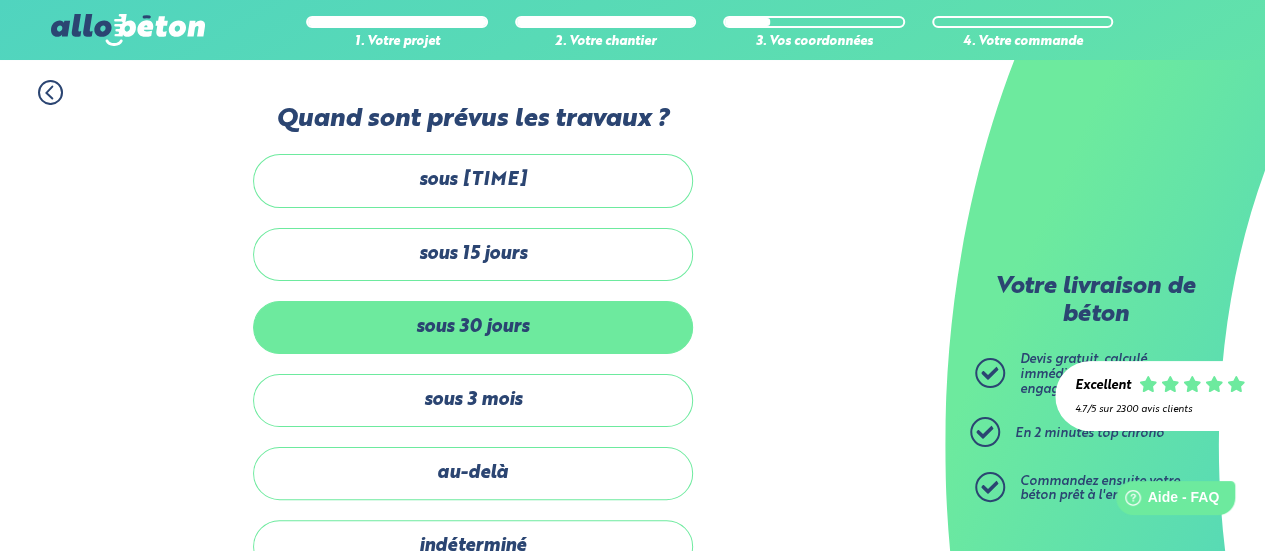 click on "sous 30 jours" at bounding box center (473, 327) 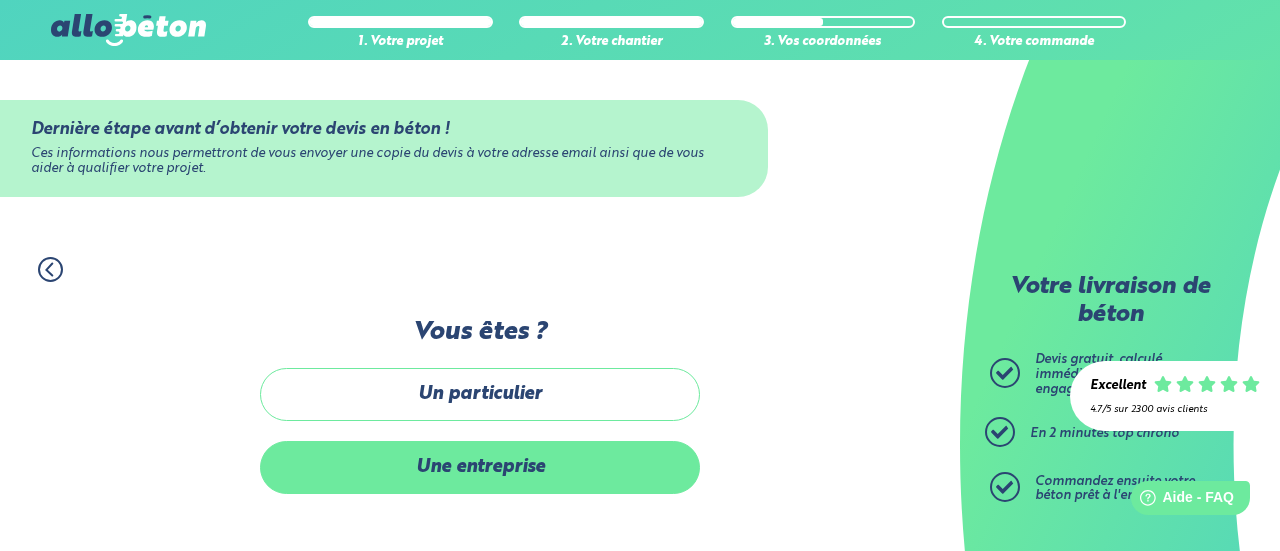click on "Une entreprise" at bounding box center (480, 467) 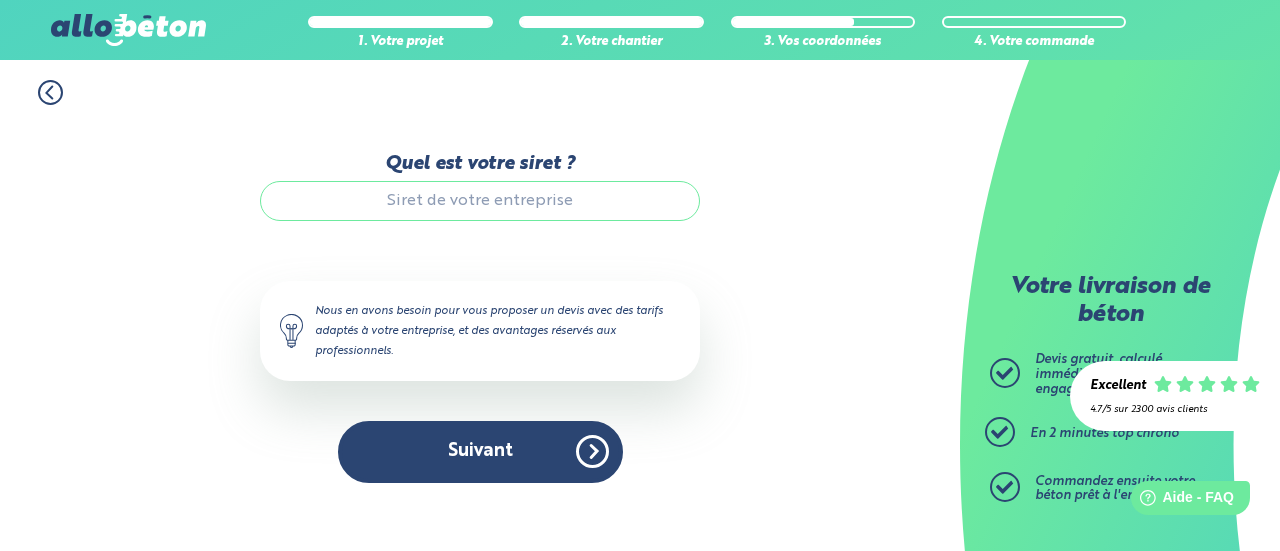 click on "Quel est votre siret ?" at bounding box center [480, 201] 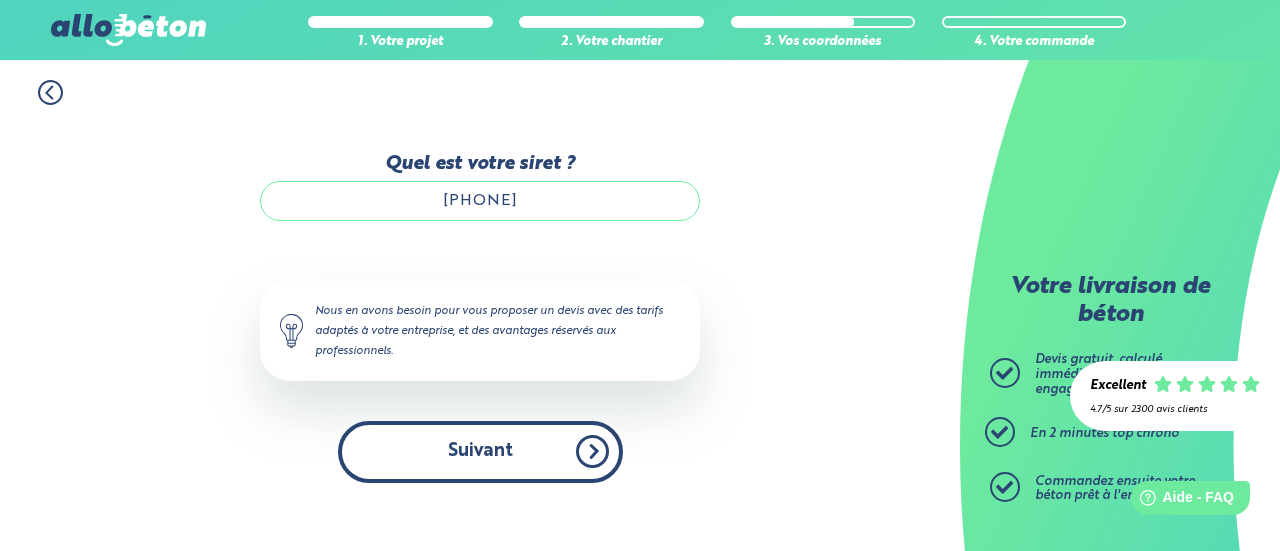 type on "81194543500022" 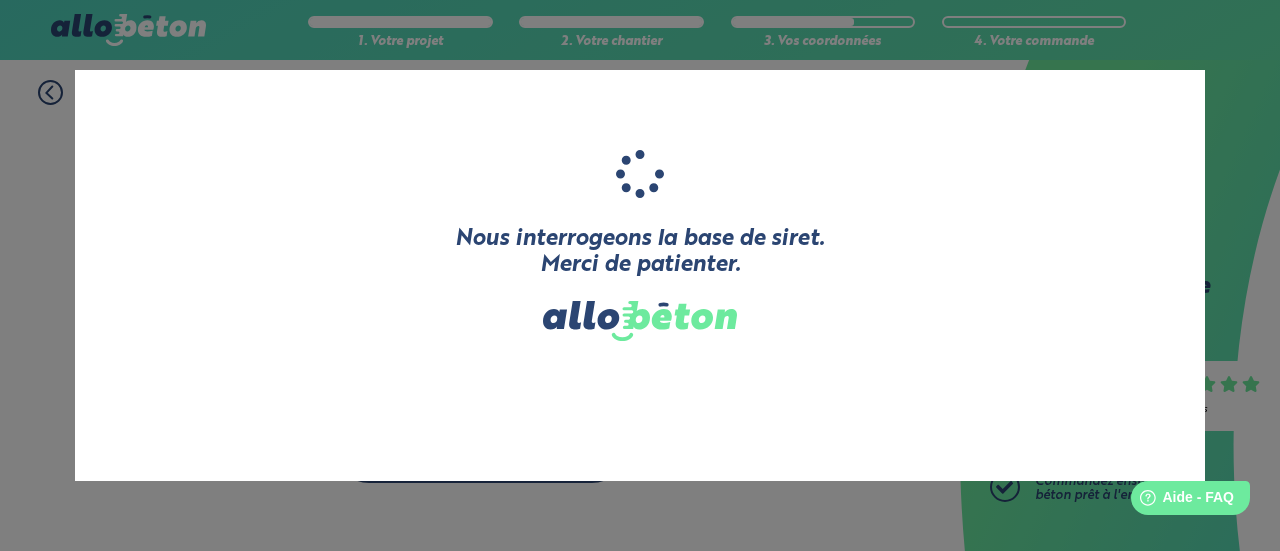 type on "CHECK UP AUTO" 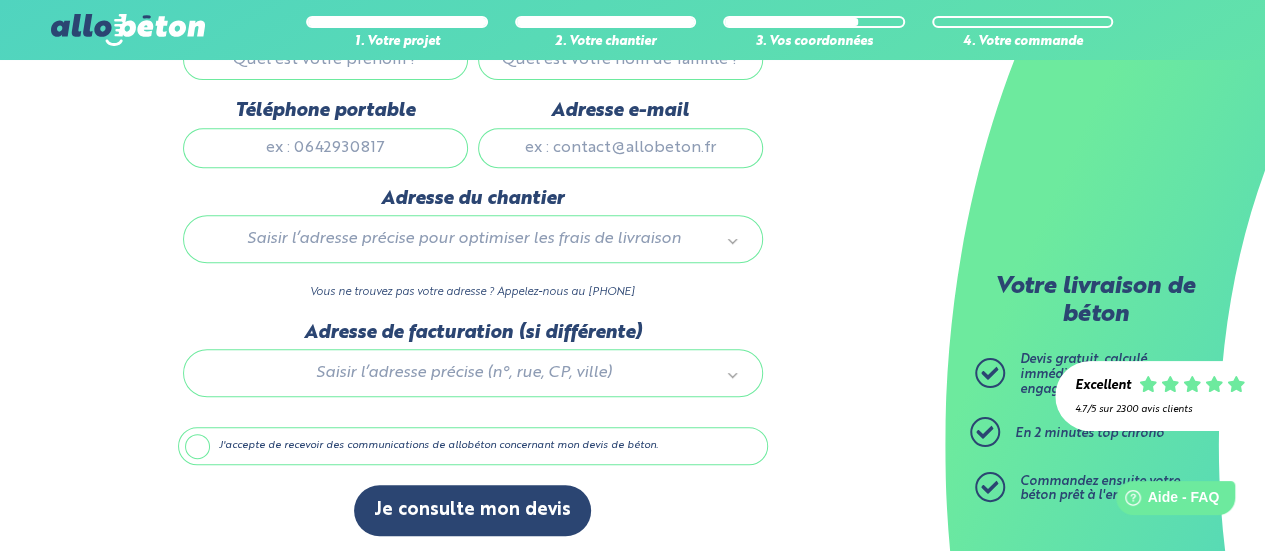 scroll, scrollTop: 256, scrollLeft: 0, axis: vertical 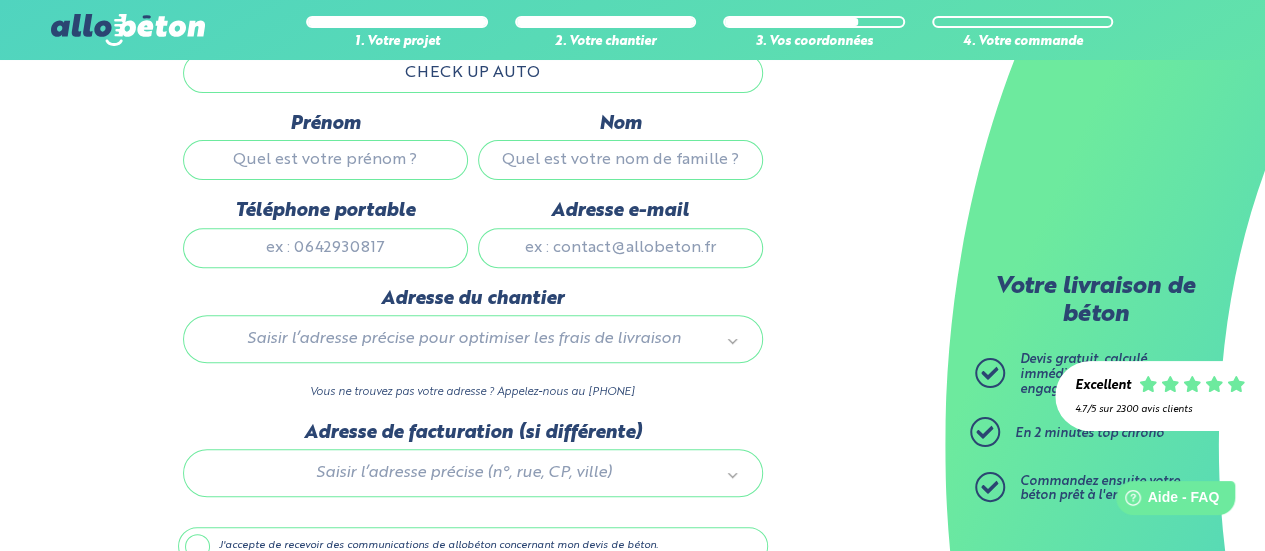click on "Prénom" at bounding box center (325, 160) 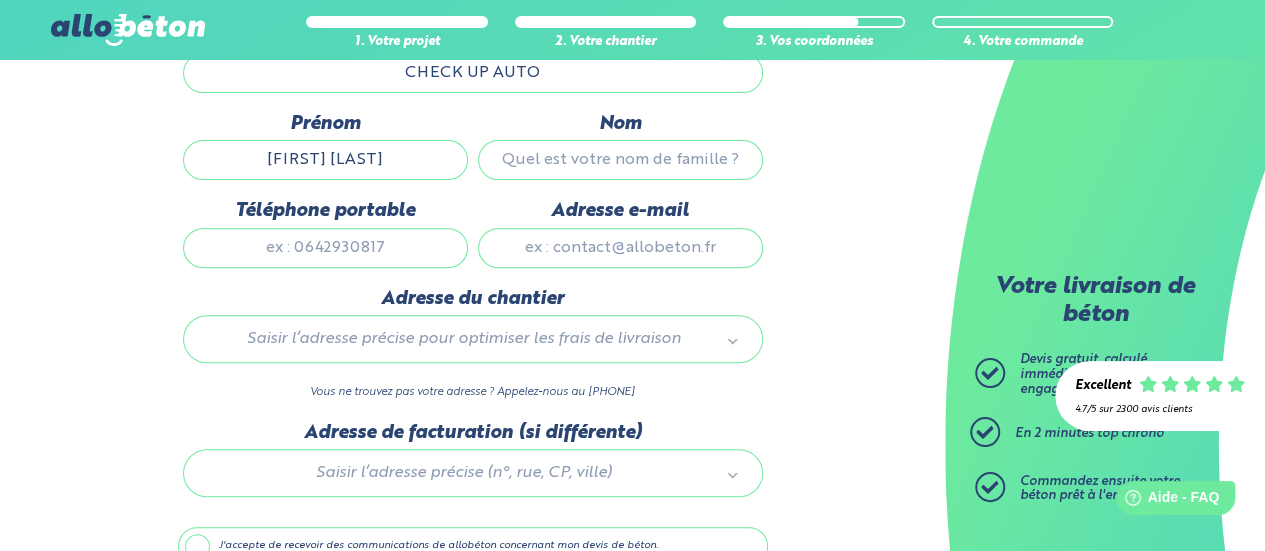 type on "zekriti" 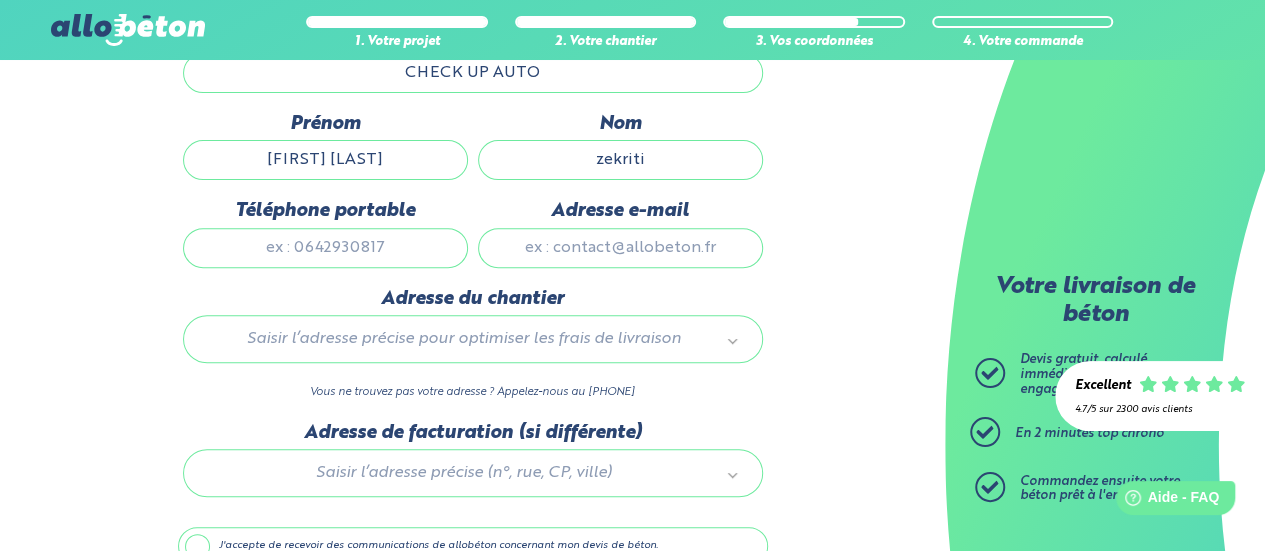 type on "0644382587" 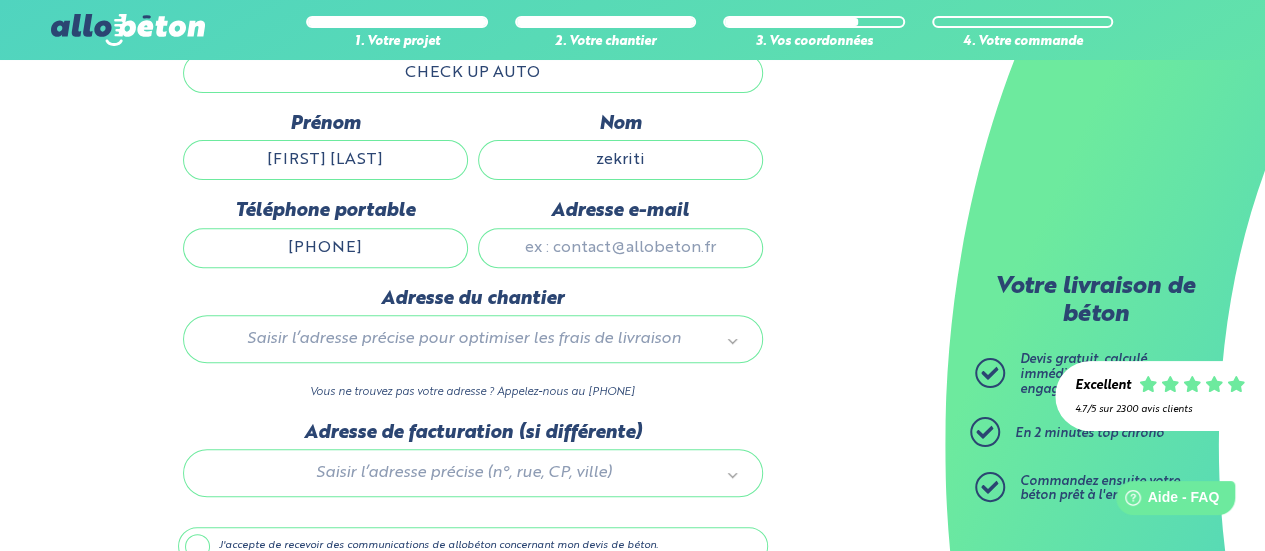 type 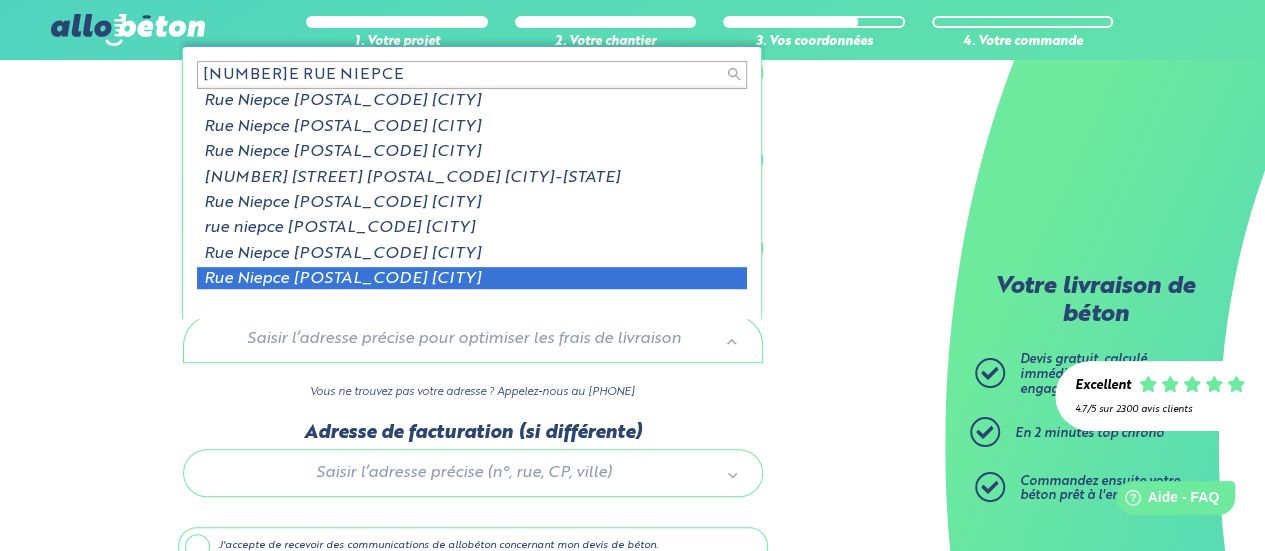 scroll, scrollTop: 2, scrollLeft: 0, axis: vertical 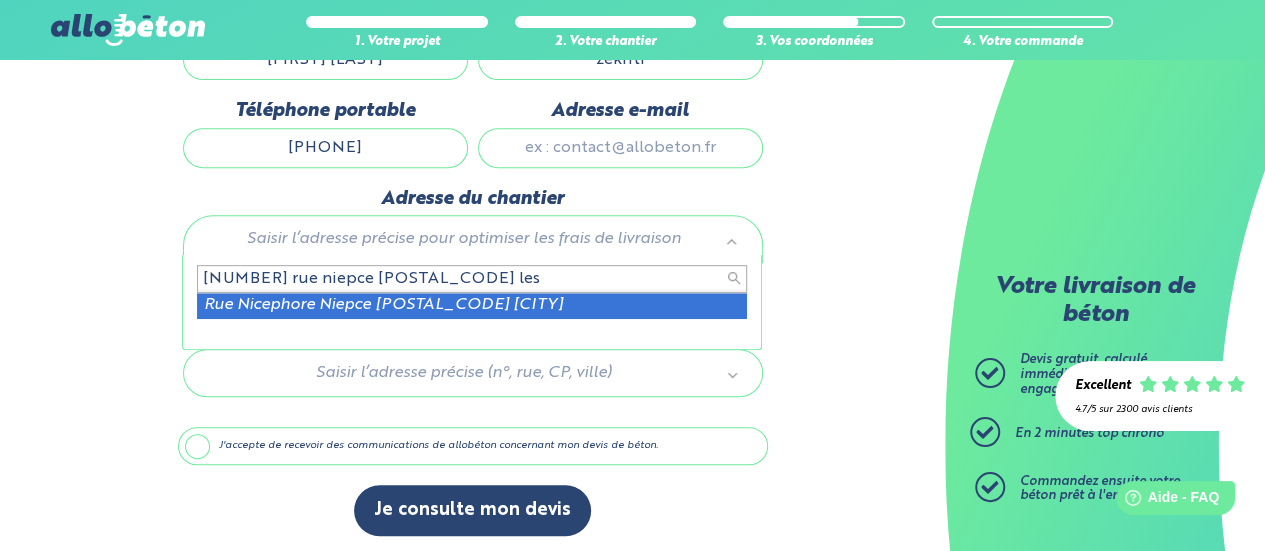 type on "1 rue niepce 78130 les" 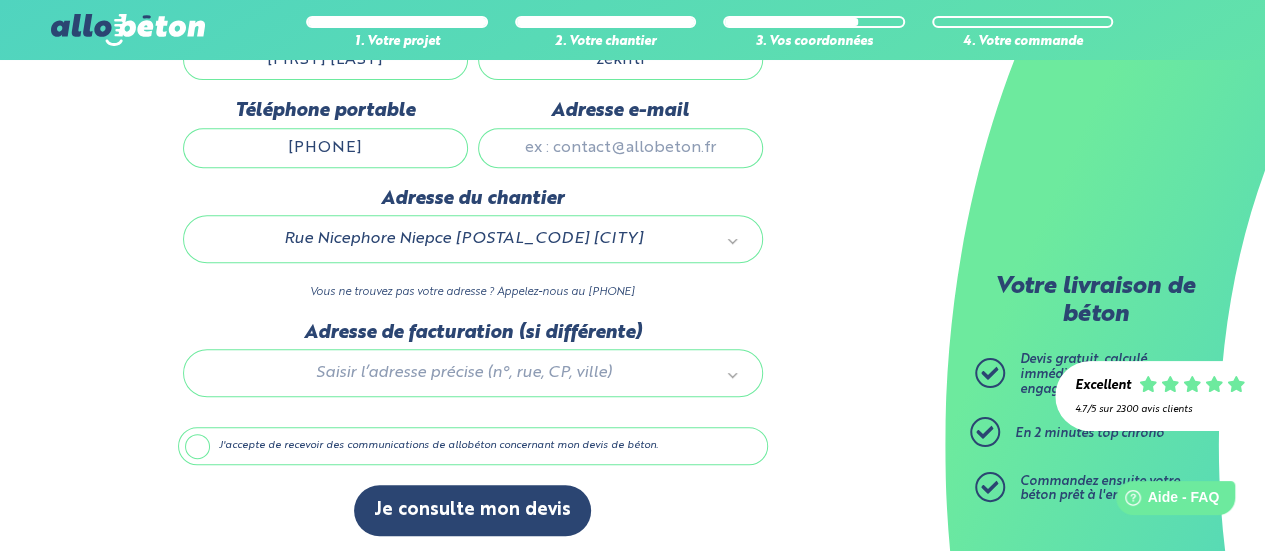 click on "Adresse e-mail" at bounding box center (620, 148) 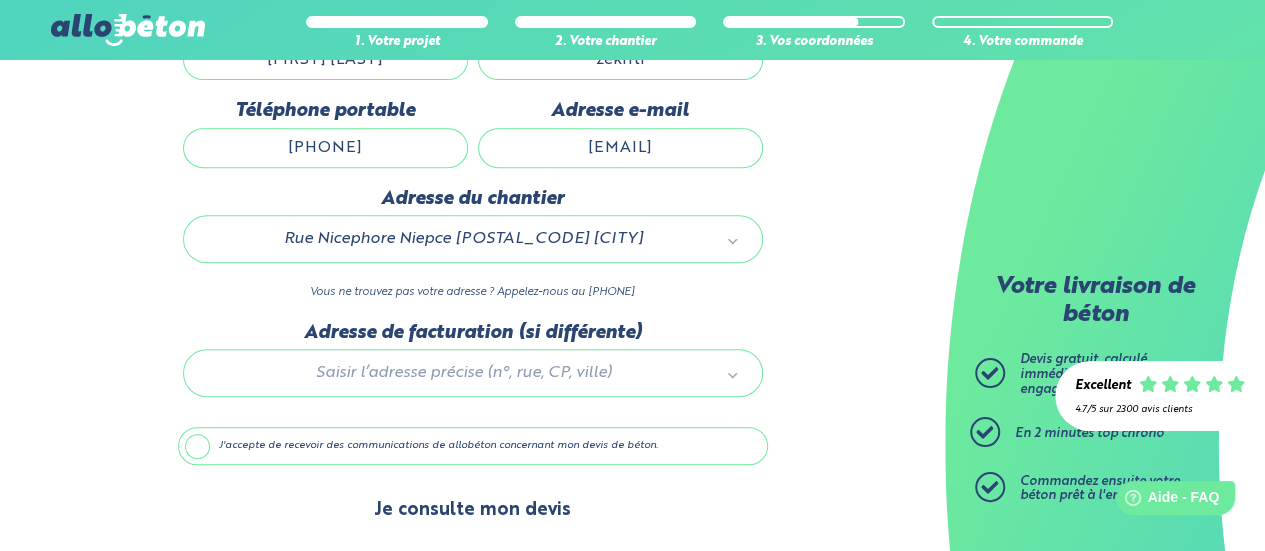 click on "Je consulte mon devis" at bounding box center [472, 510] 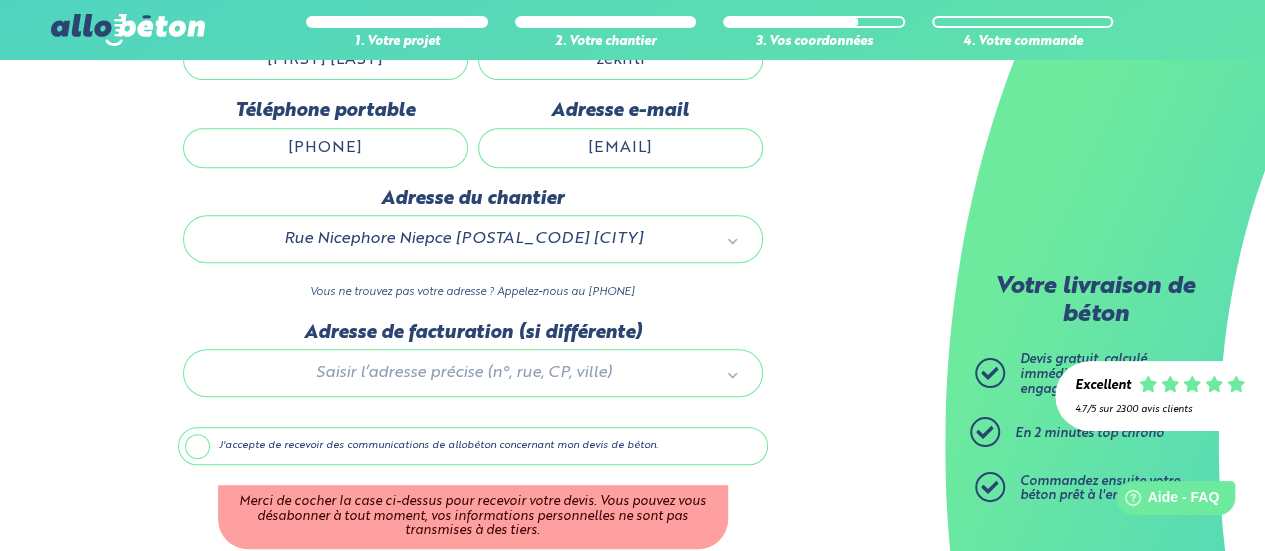 click on "J'accepte de recevoir des communications de allobéton concernant mon devis de béton." at bounding box center (473, 446) 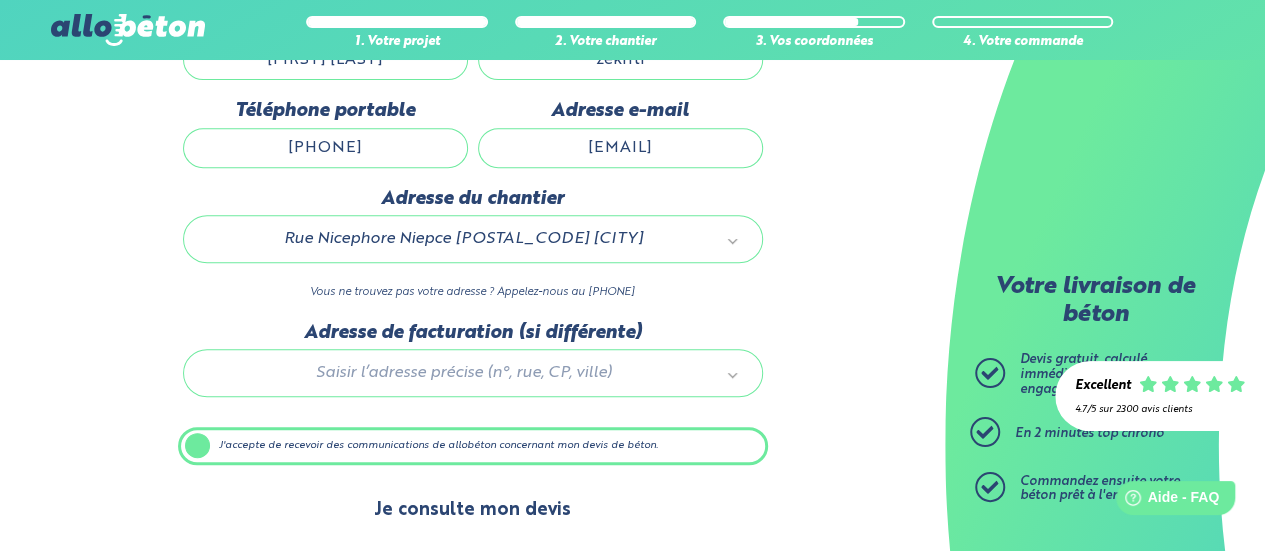click on "Je consulte mon devis" at bounding box center (472, 510) 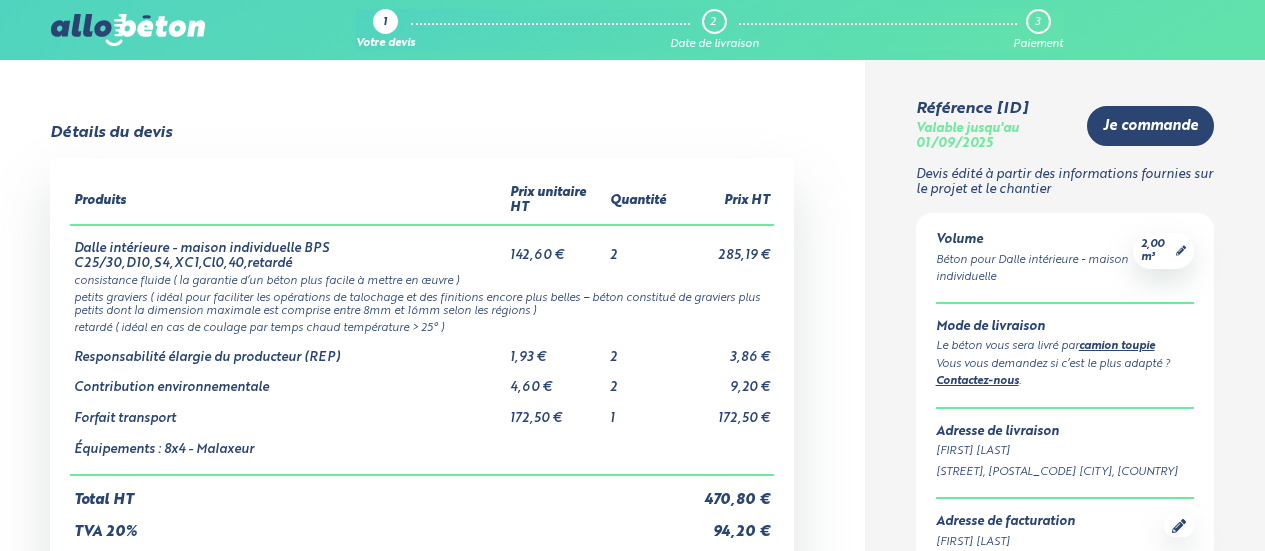 scroll, scrollTop: 0, scrollLeft: 0, axis: both 